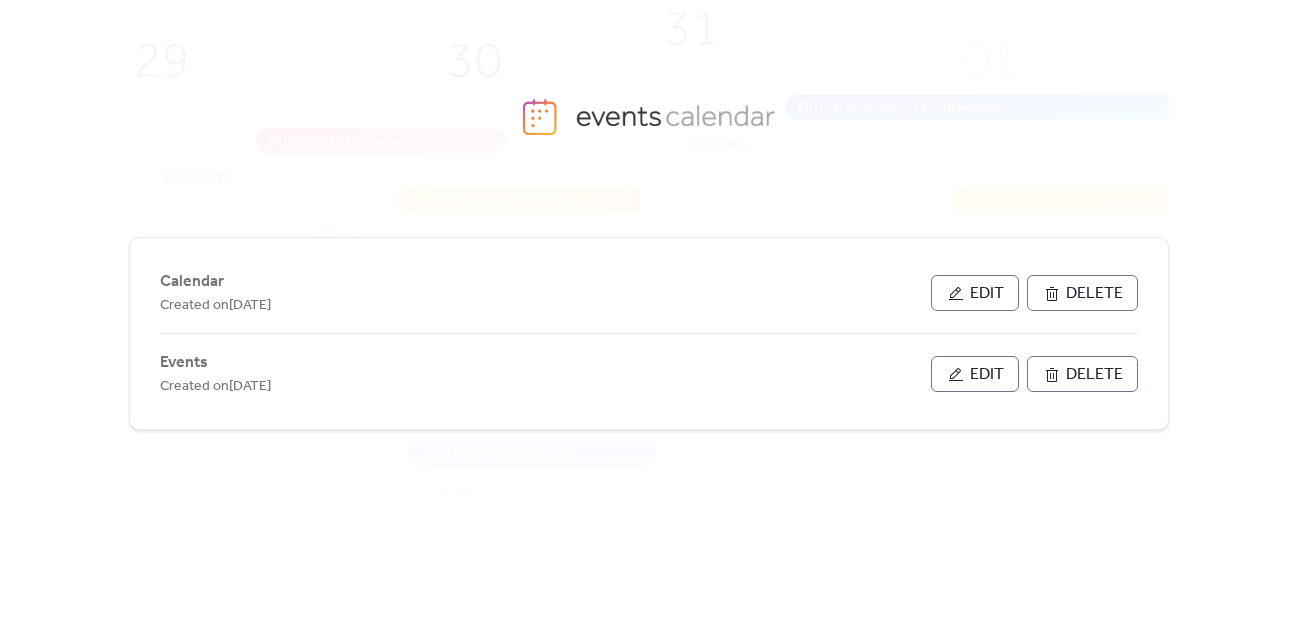 scroll, scrollTop: 0, scrollLeft: 0, axis: both 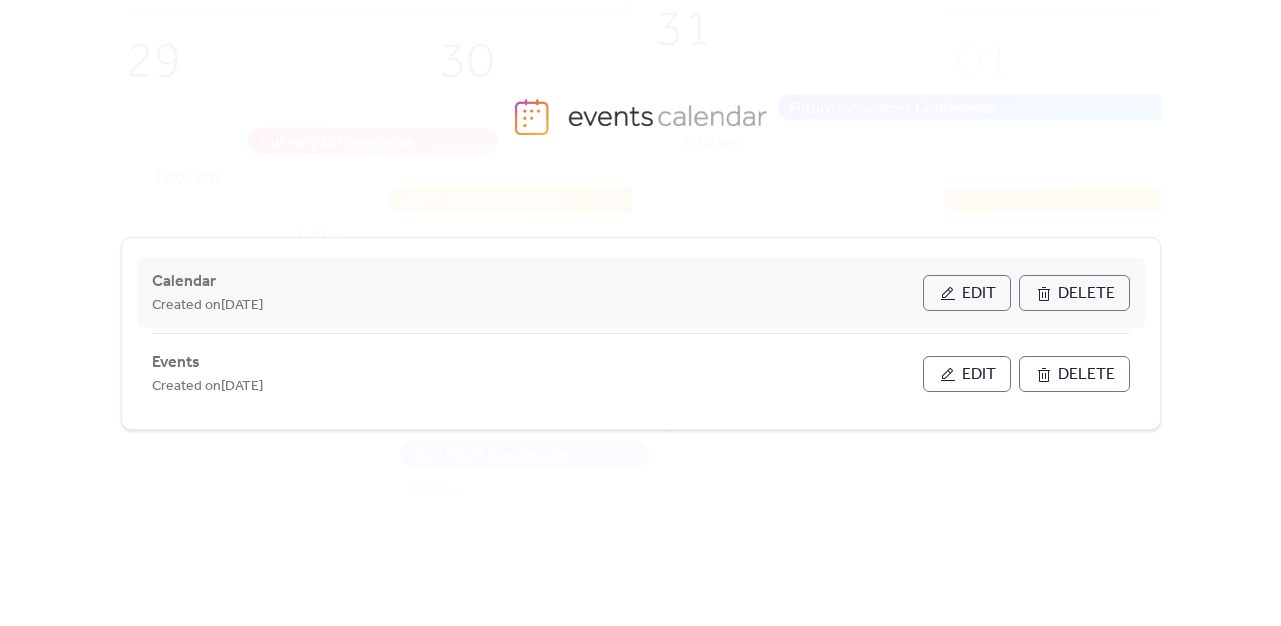 click on "Calendar Created on  [DATE] Edit Delete" at bounding box center (641, 293) 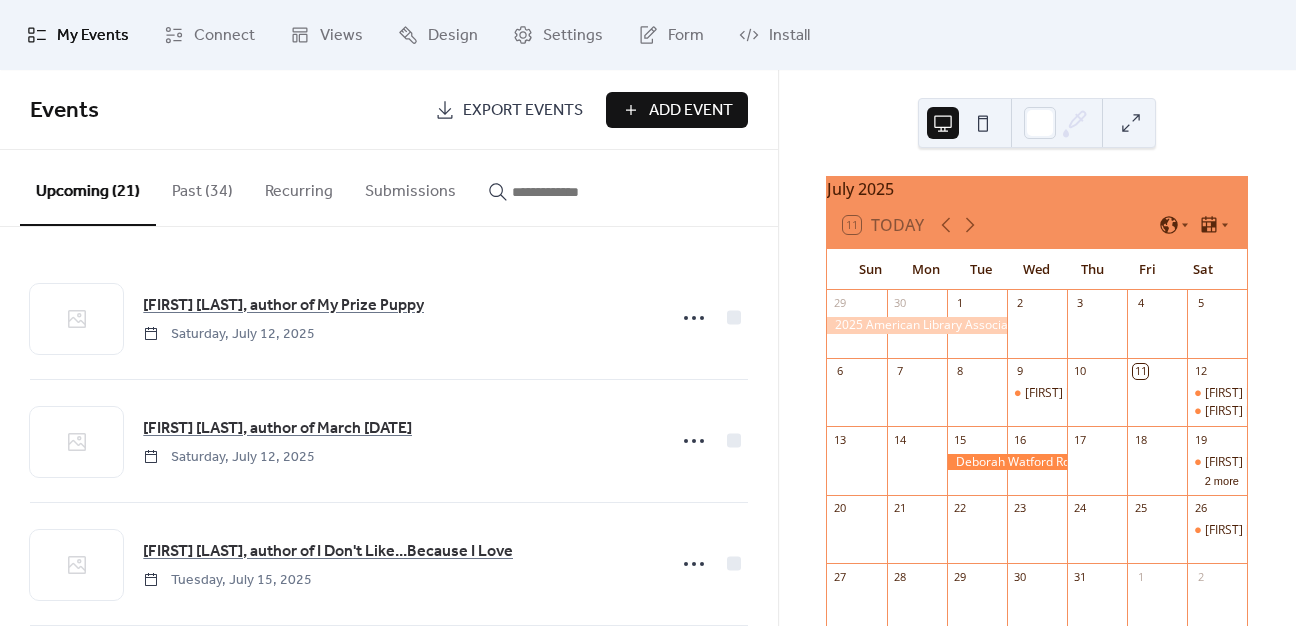 click on "Add Event" at bounding box center (691, 111) 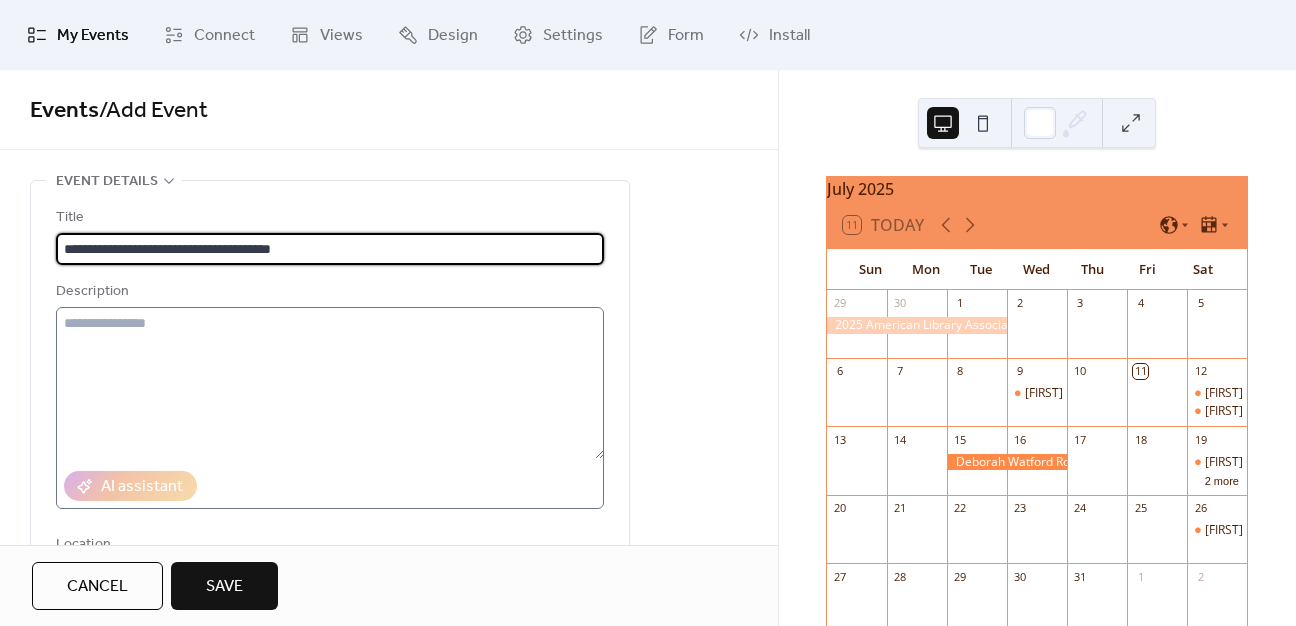 type on "**********" 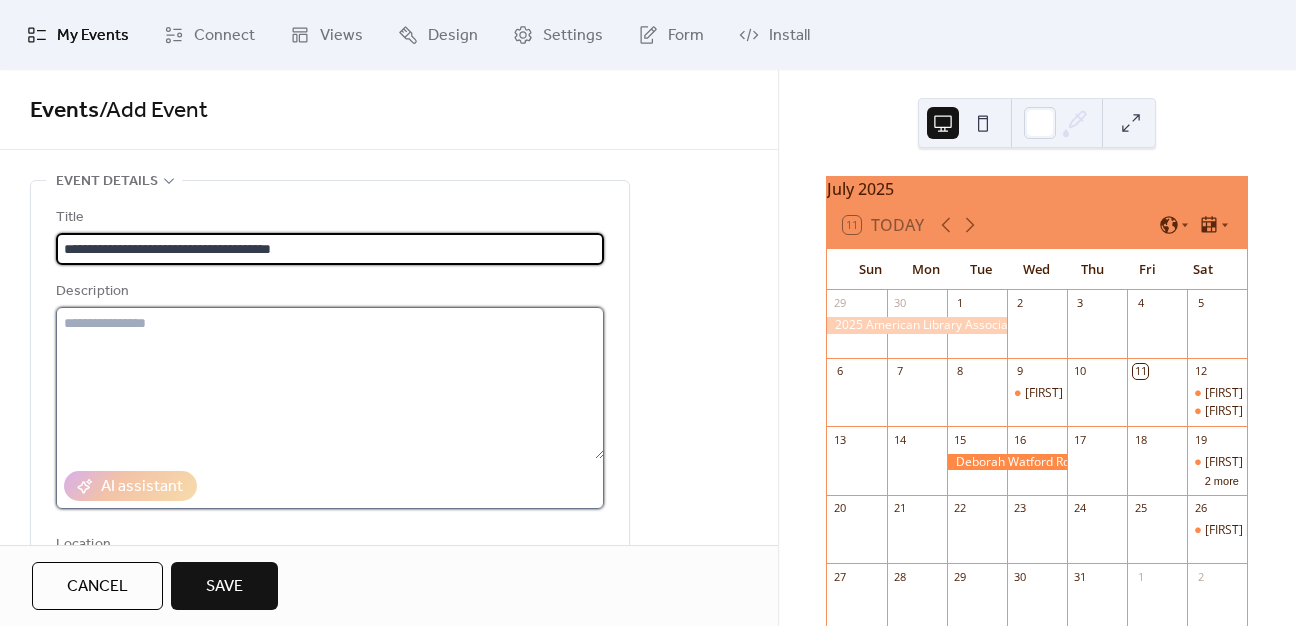click at bounding box center (330, 383) 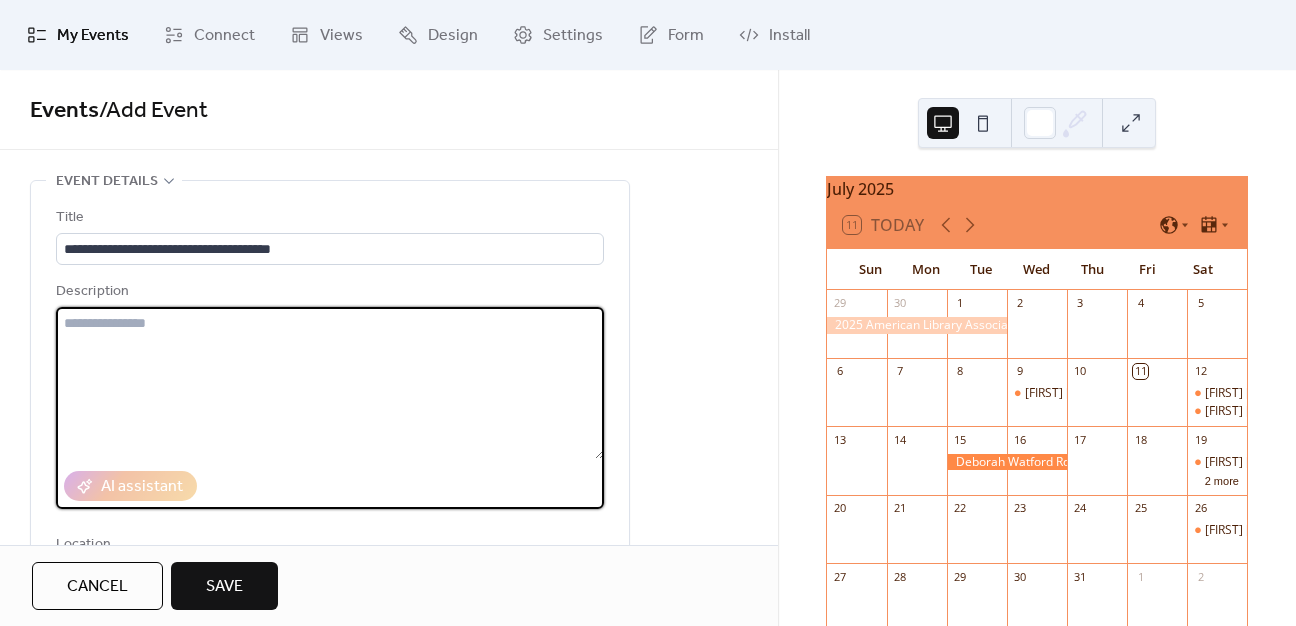 paste on "**********" 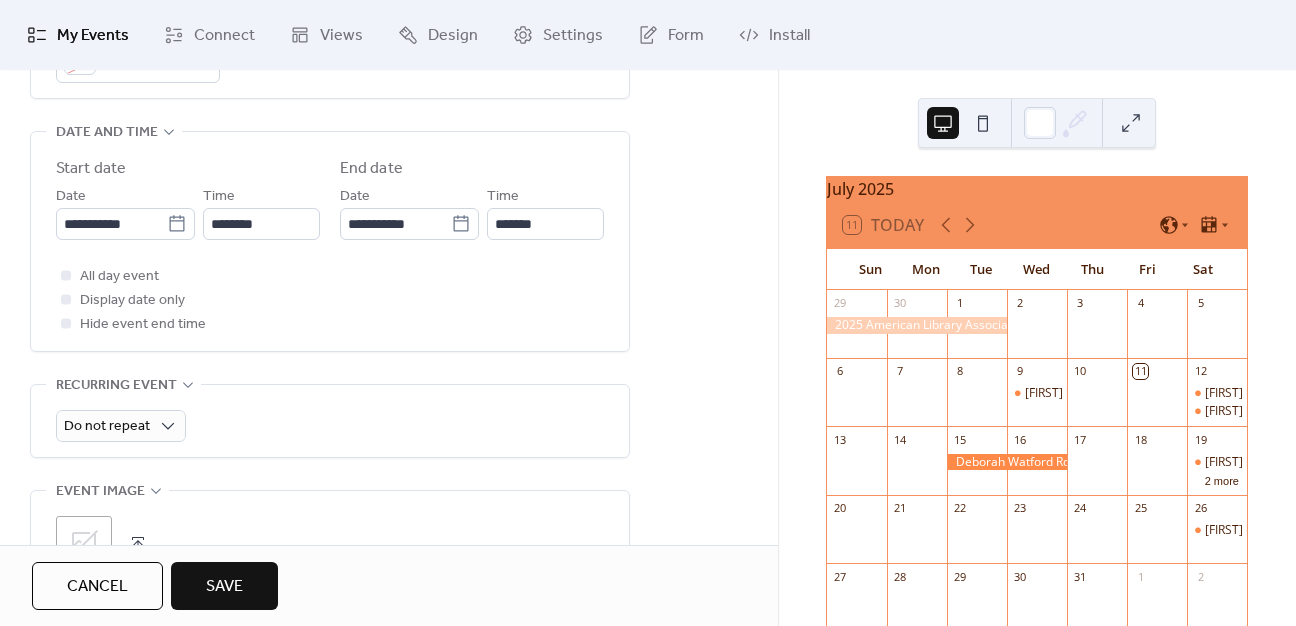 scroll, scrollTop: 500, scrollLeft: 0, axis: vertical 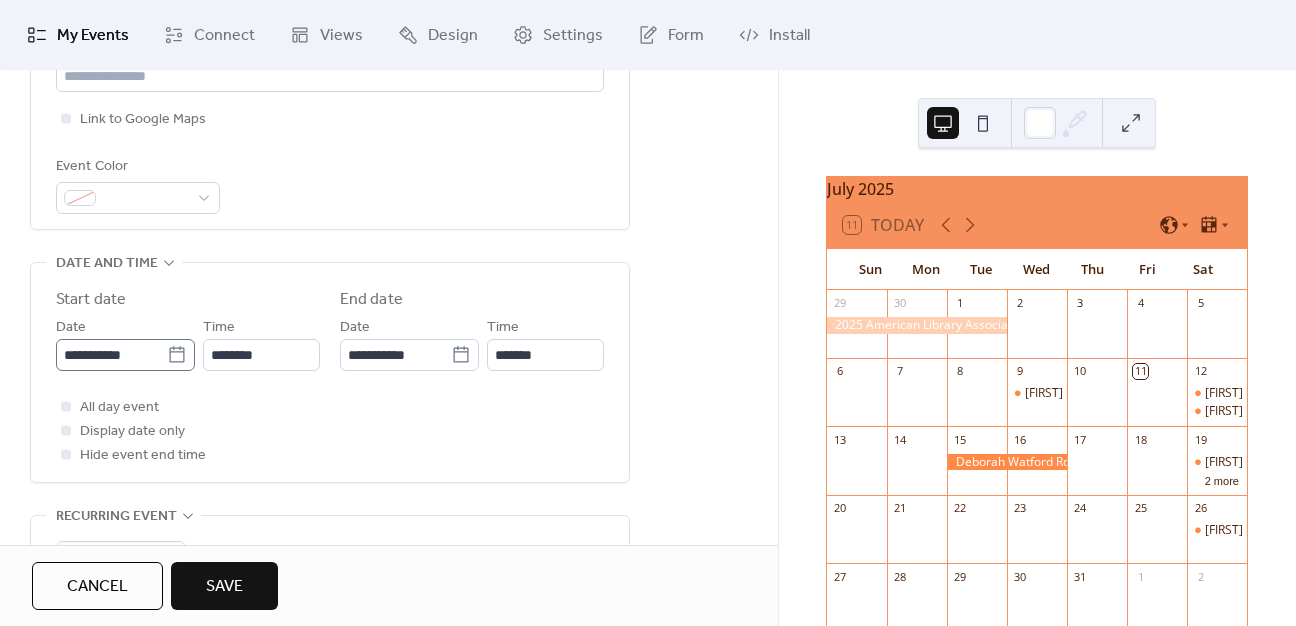 type on "**********" 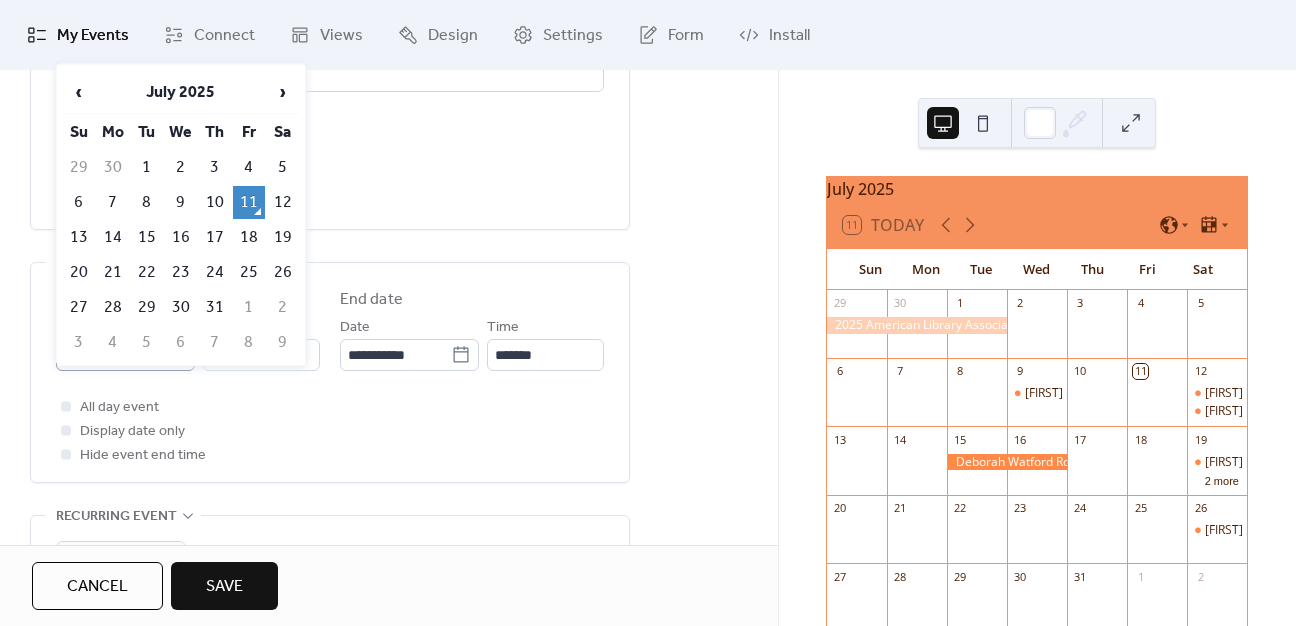 click 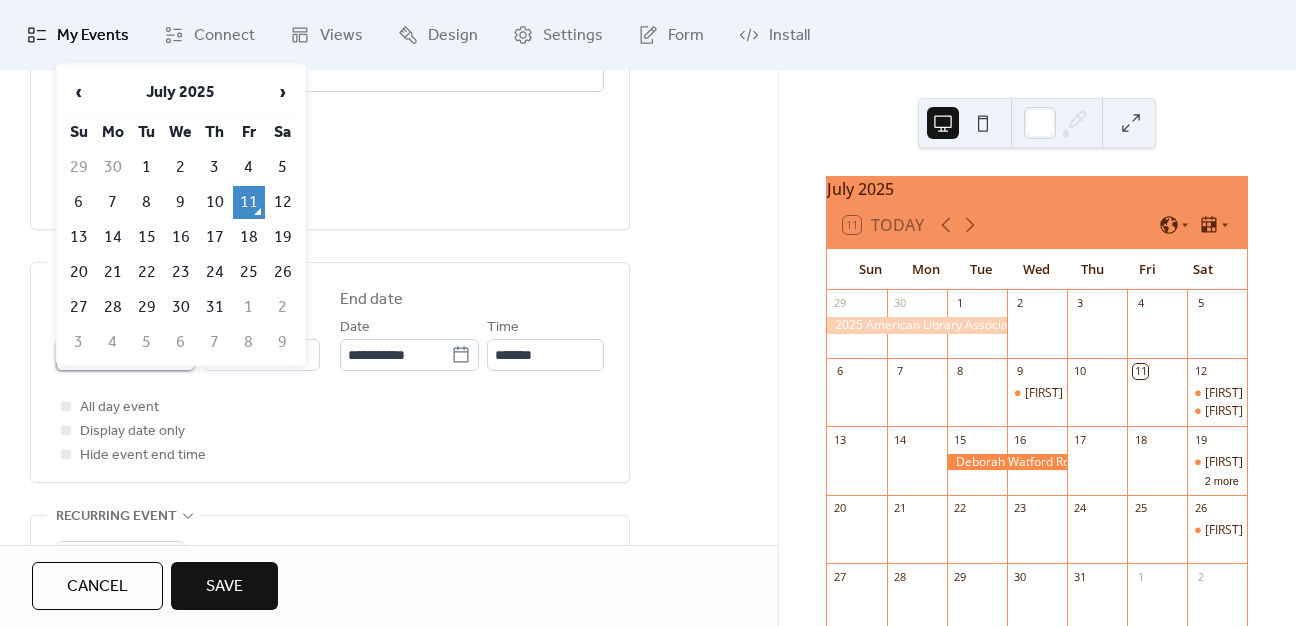 click on "**********" at bounding box center (111, 355) 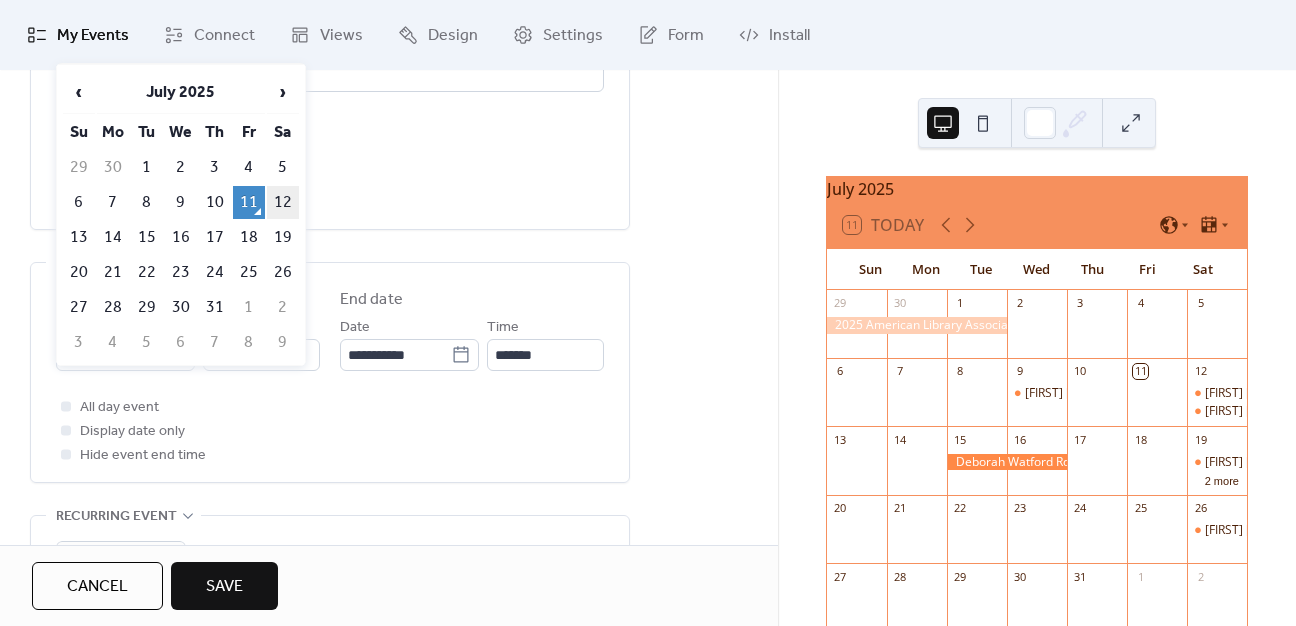 click on "12" at bounding box center [283, 202] 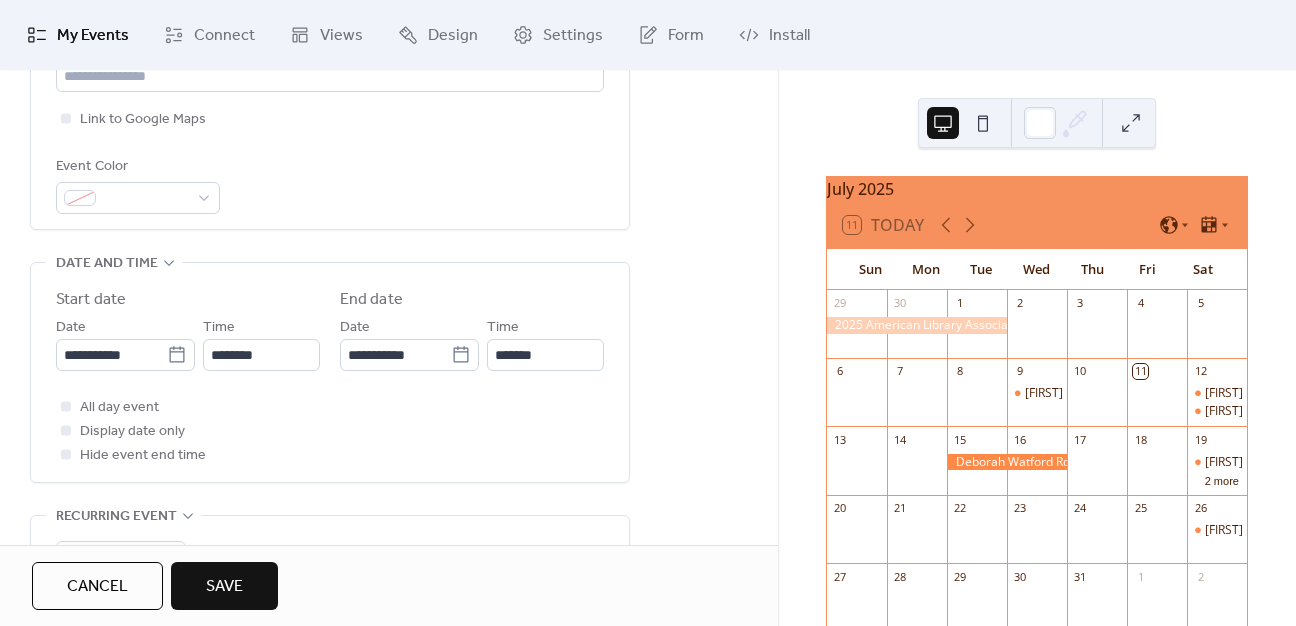 click on "All day event Display date only Hide event end time" at bounding box center [330, 431] 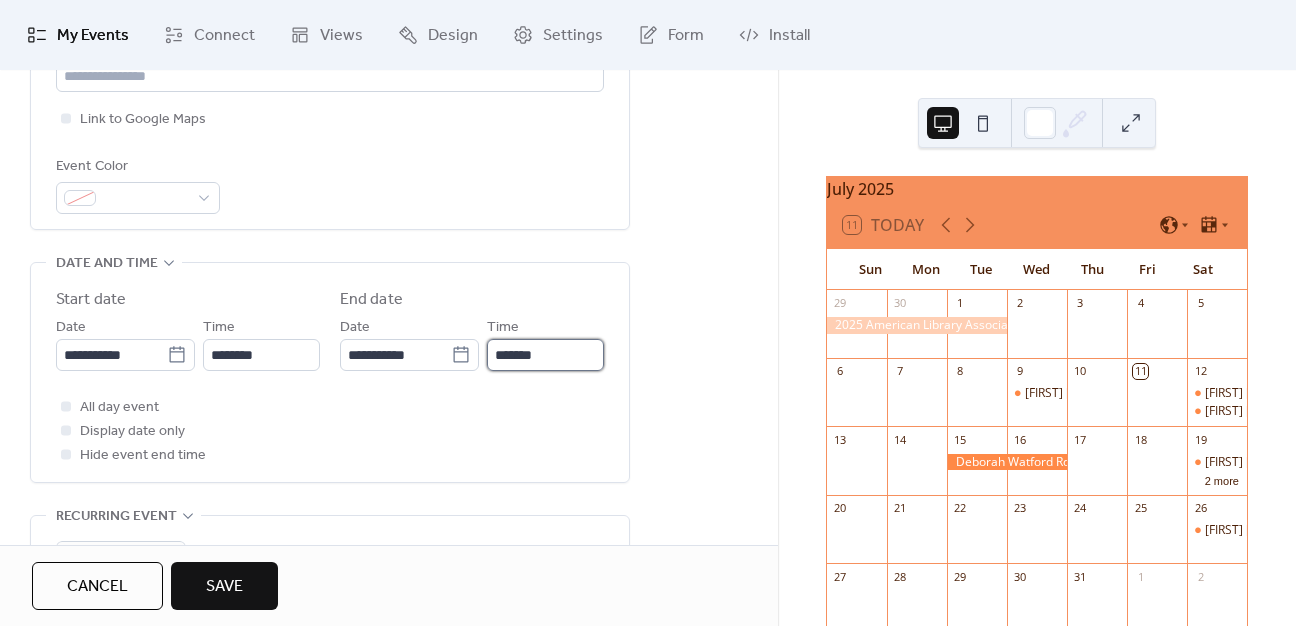 click on "*******" at bounding box center [545, 355] 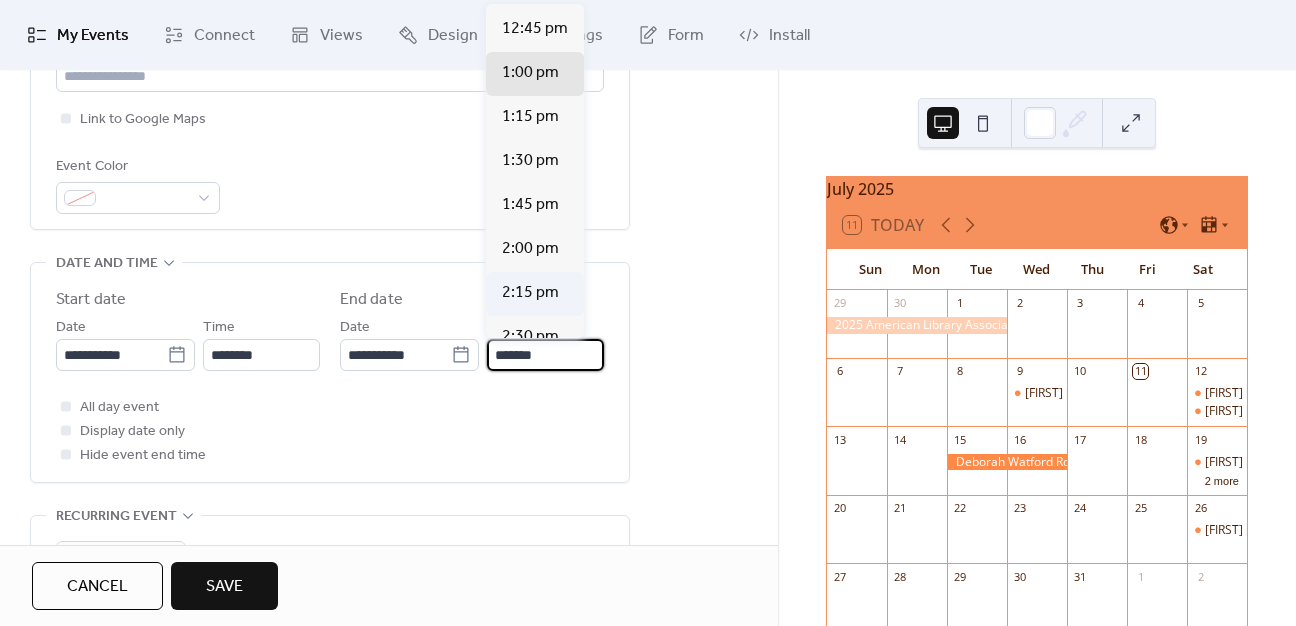 scroll, scrollTop: 200, scrollLeft: 0, axis: vertical 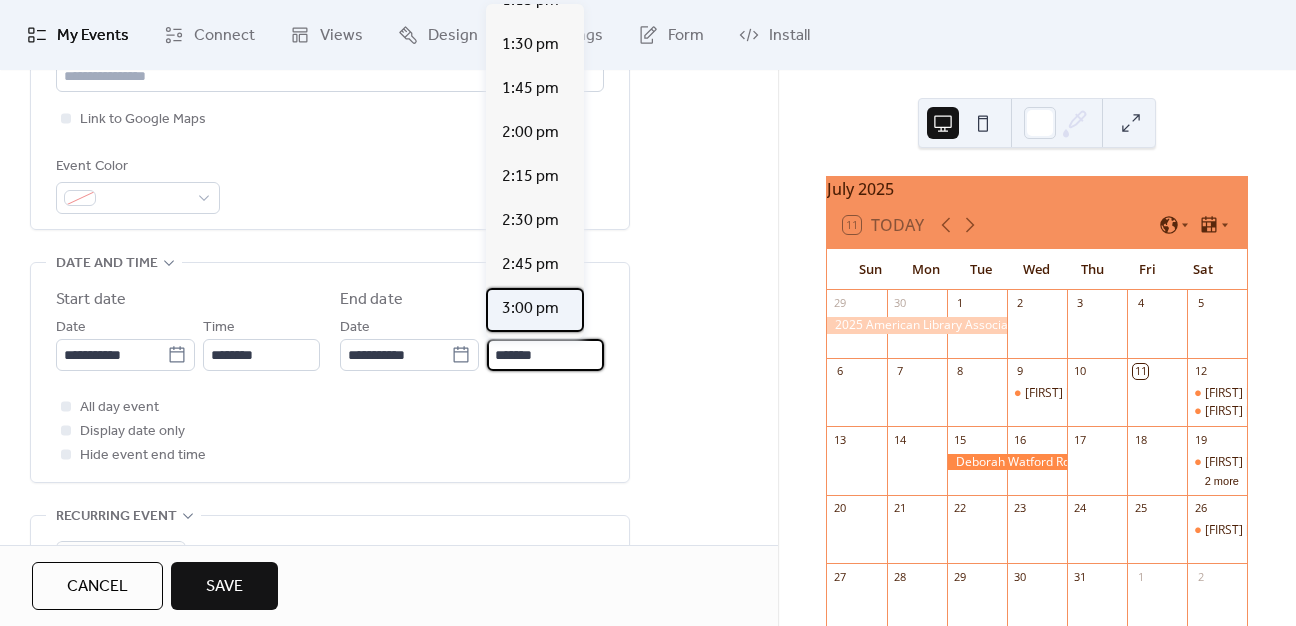 click on "3:00 pm" at bounding box center [530, 309] 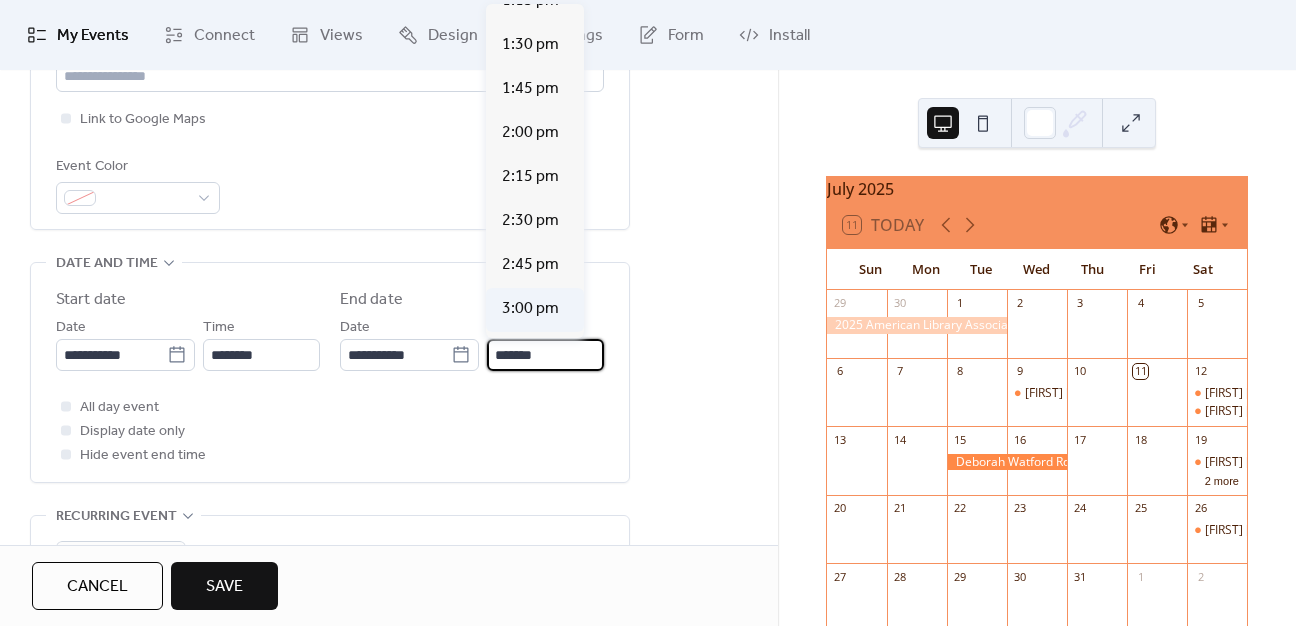 type on "*******" 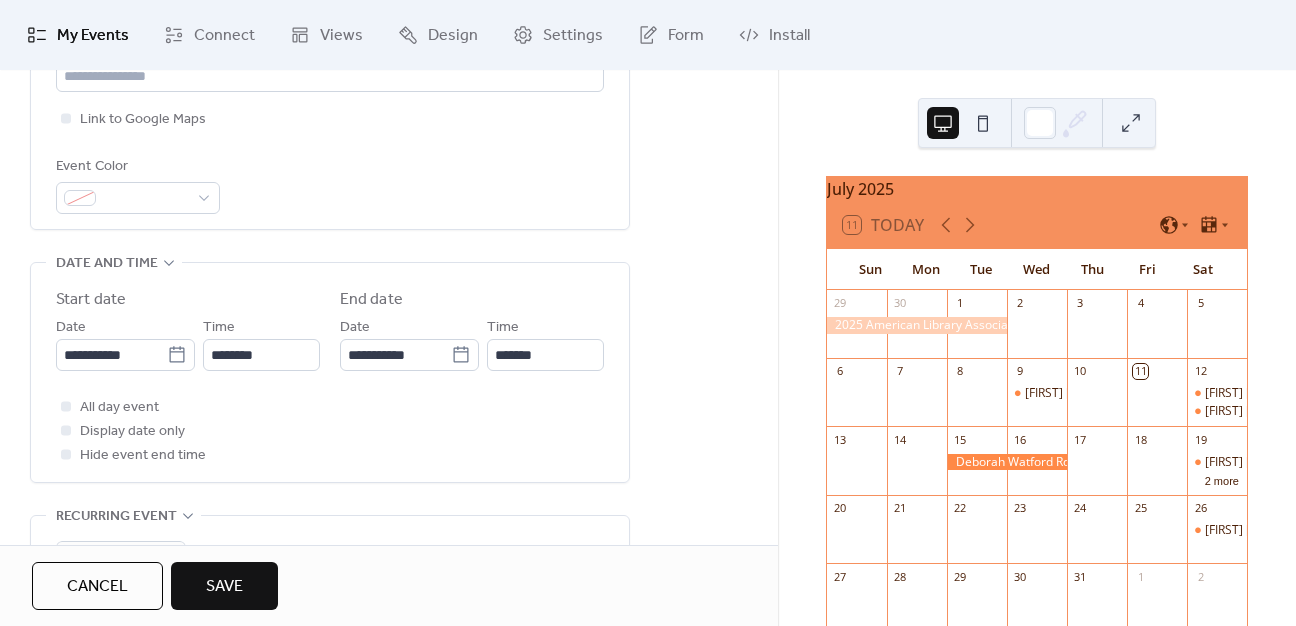 click on "All day event Display date only Hide event end time" at bounding box center [330, 431] 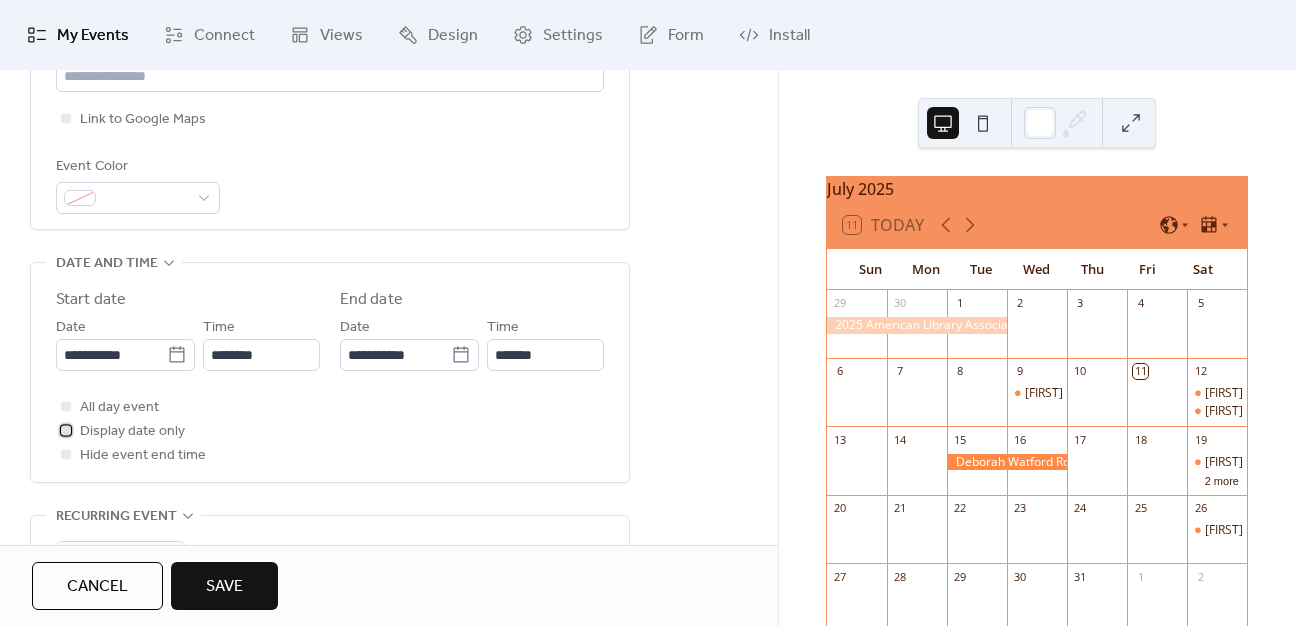 click at bounding box center [66, 430] 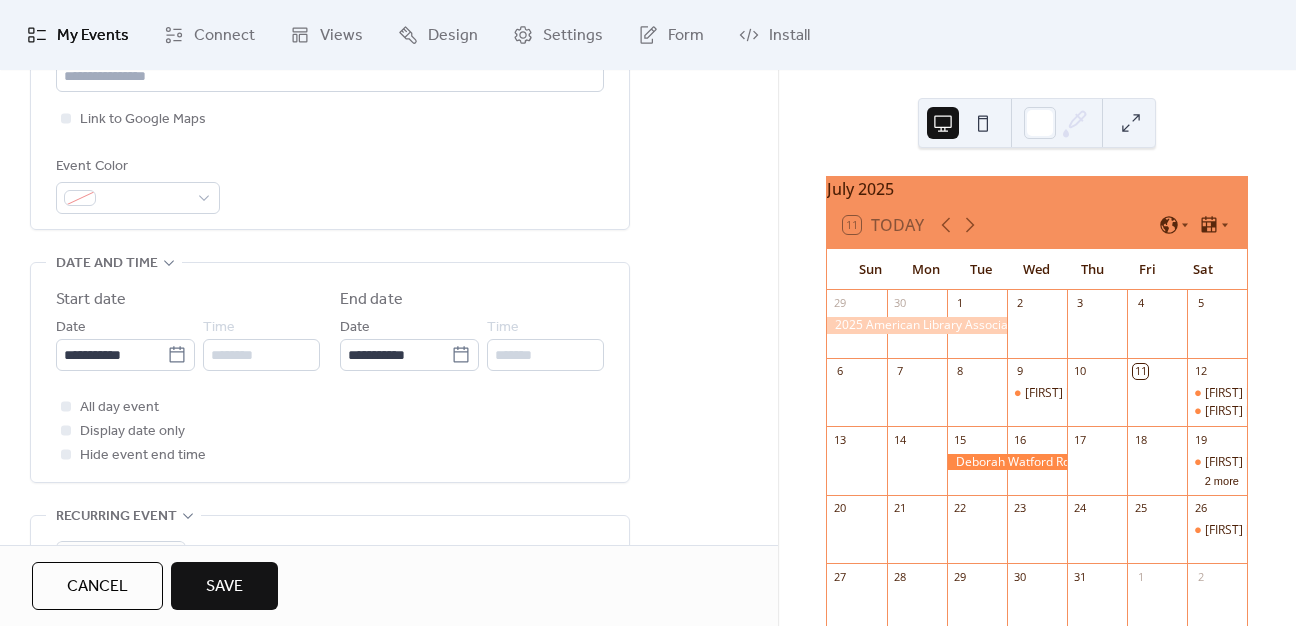 click on "All day event Display date only Hide event end time" at bounding box center (330, 431) 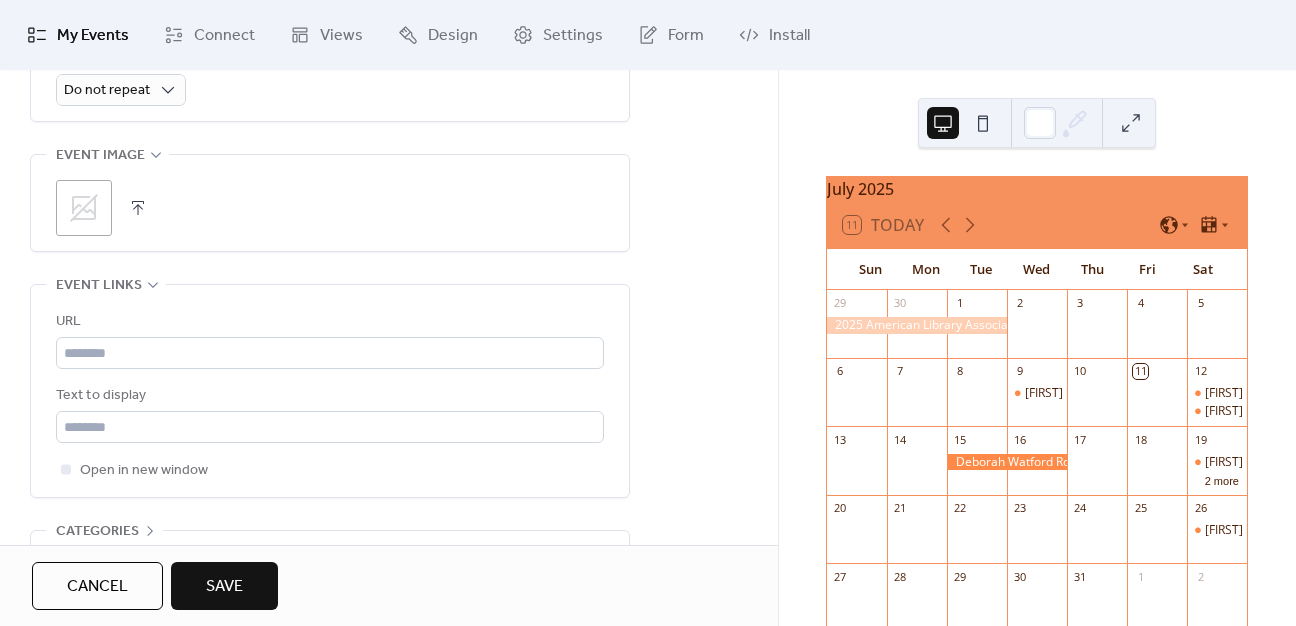 scroll, scrollTop: 1000, scrollLeft: 0, axis: vertical 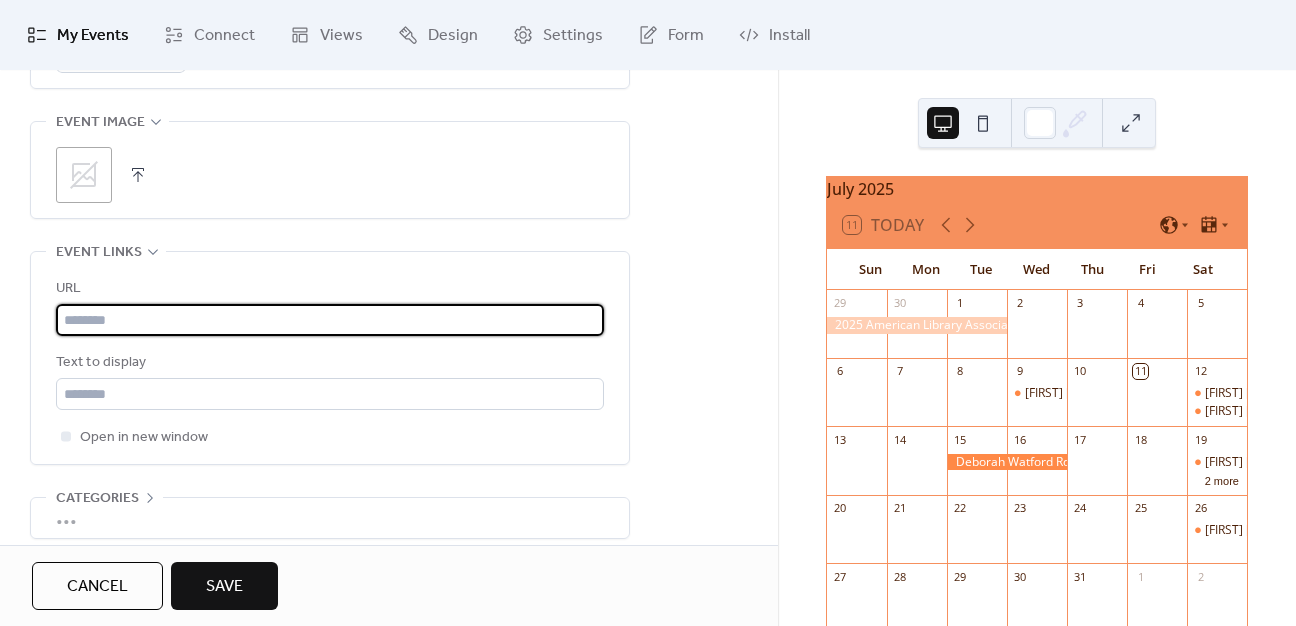 click at bounding box center [330, 320] 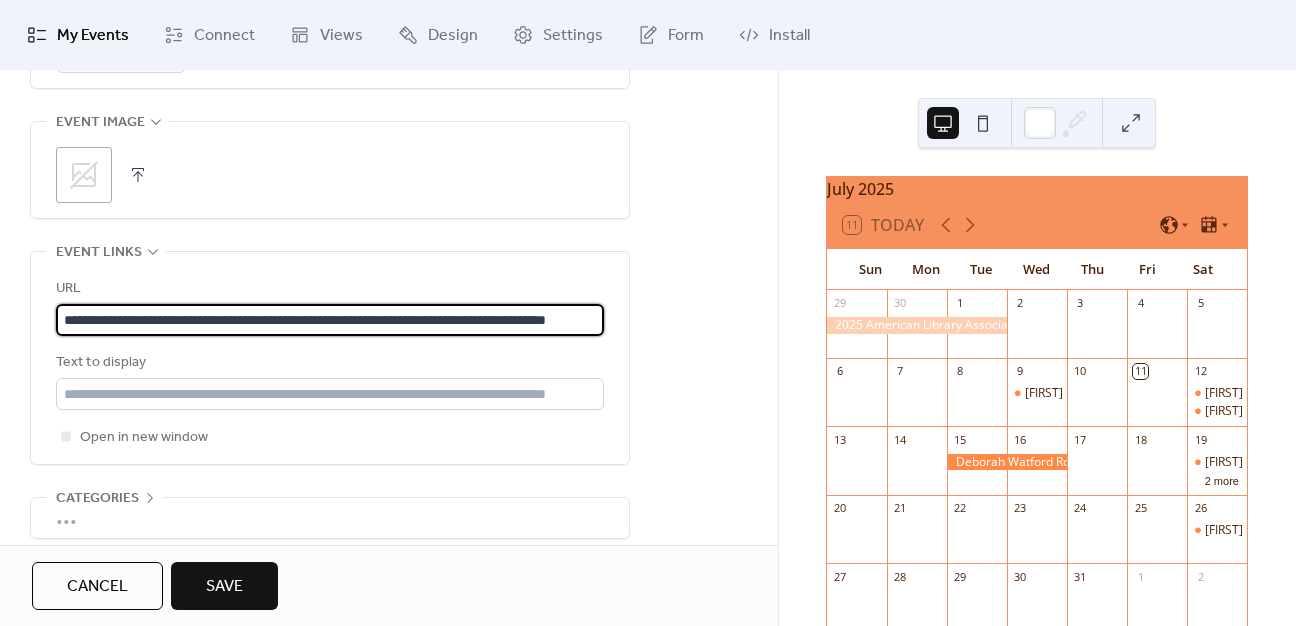 scroll, scrollTop: 0, scrollLeft: 97, axis: horizontal 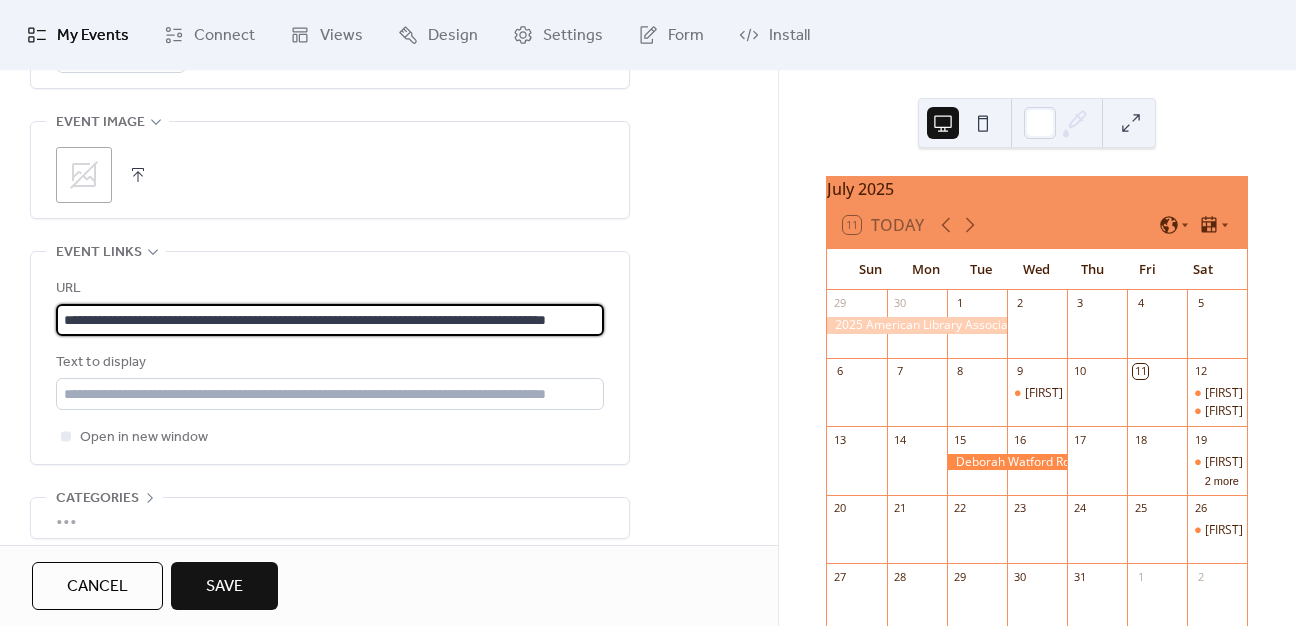 type on "**********" 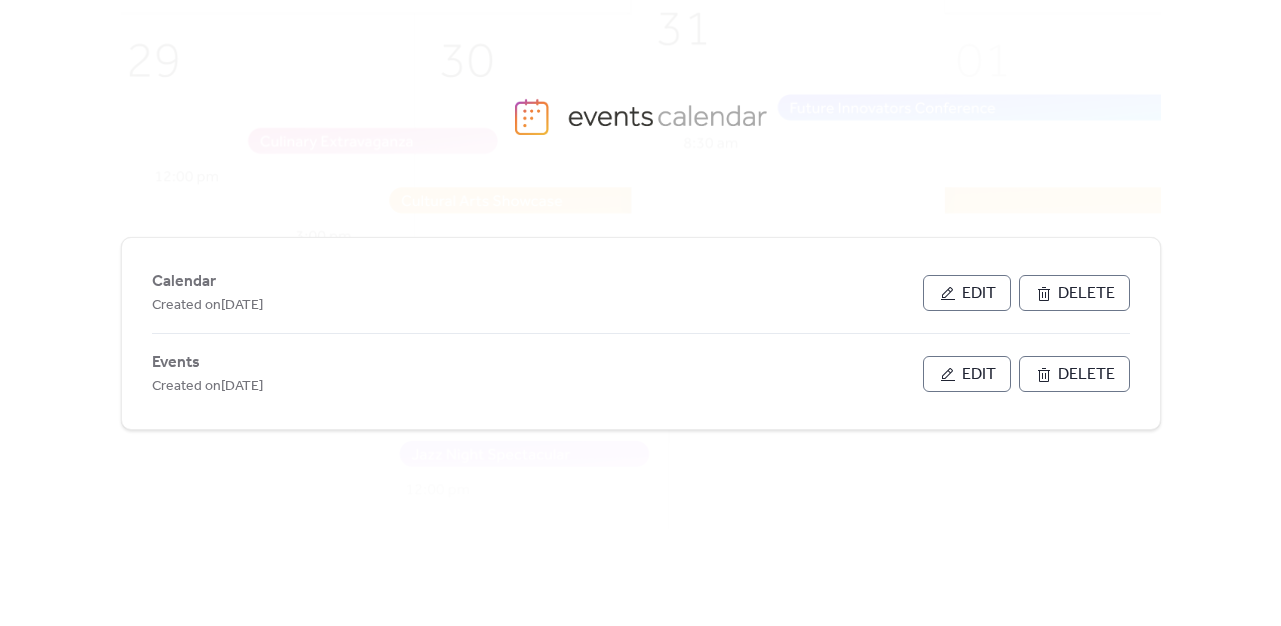 click on "Edit" at bounding box center [979, 375] 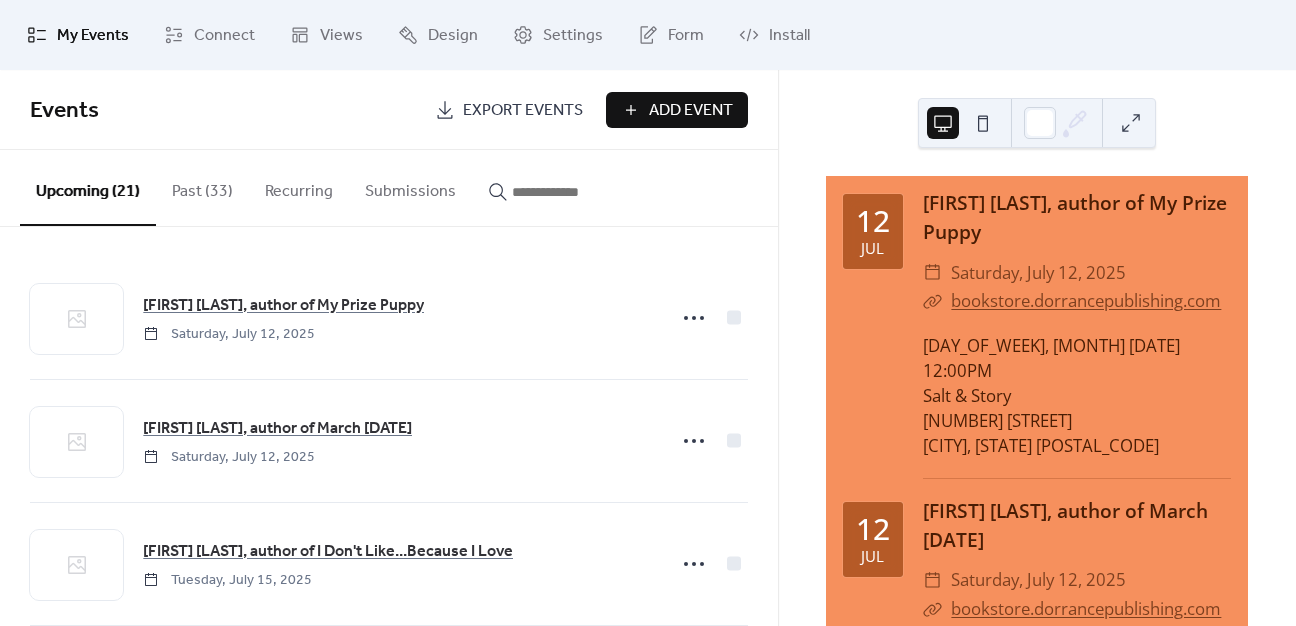 click on "Add Event" at bounding box center [677, 110] 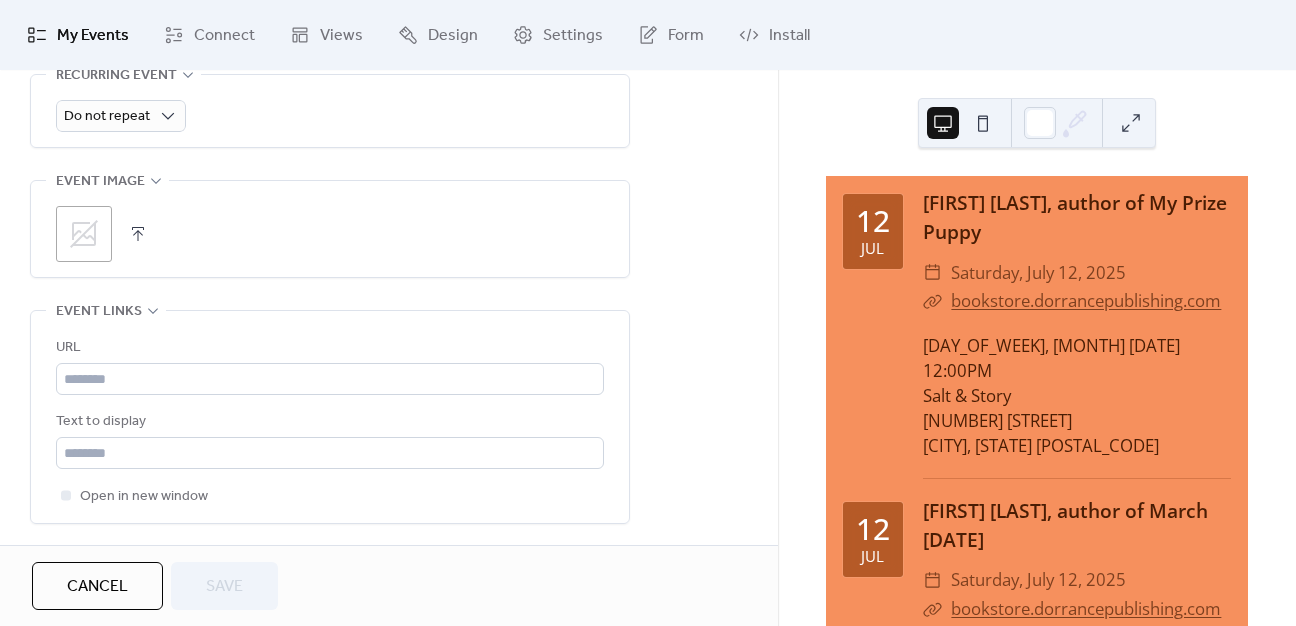 scroll, scrollTop: 1000, scrollLeft: 0, axis: vertical 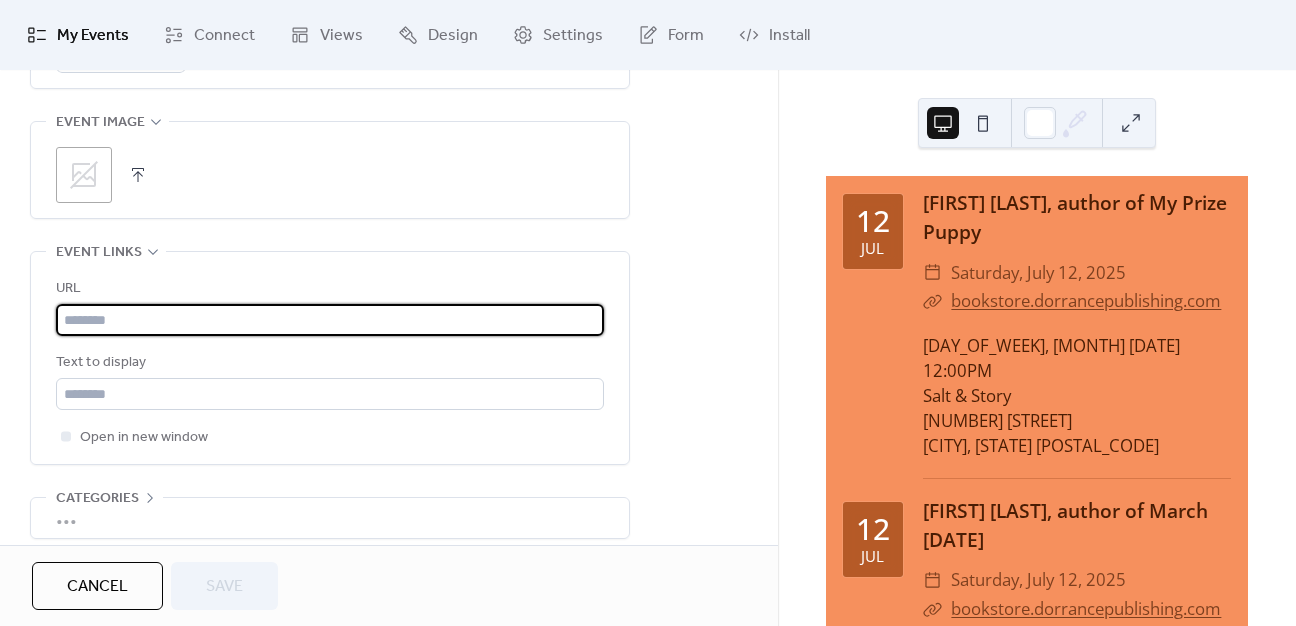 click at bounding box center (330, 320) 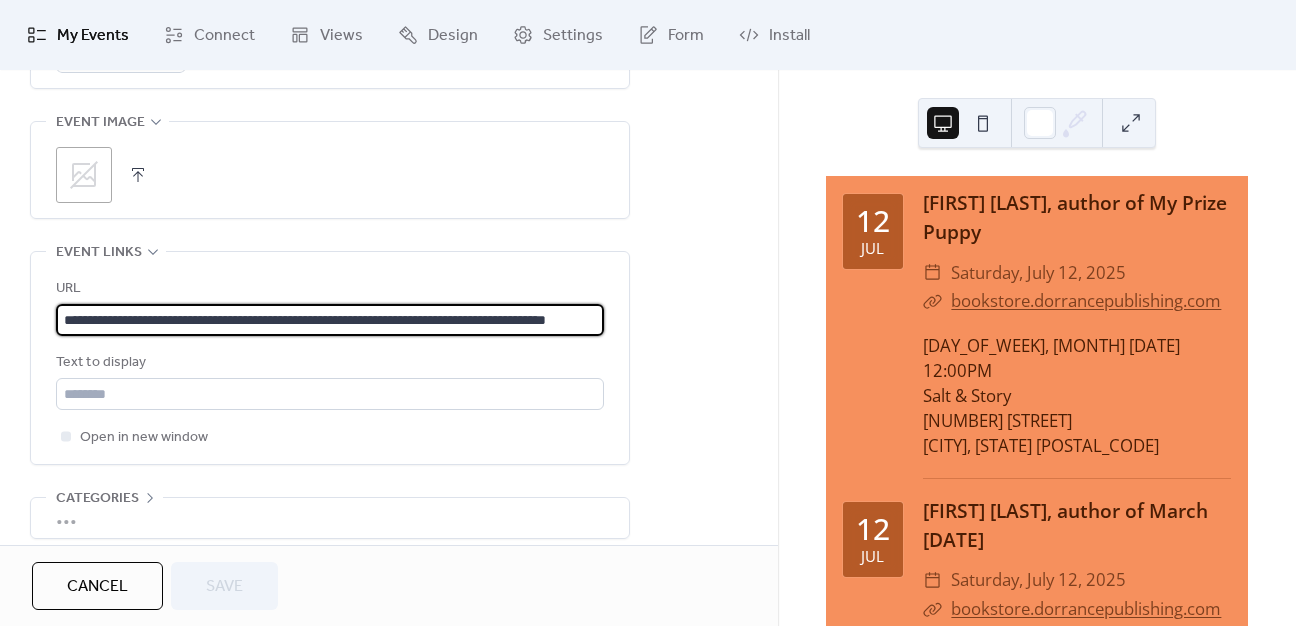 scroll, scrollTop: 0, scrollLeft: 97, axis: horizontal 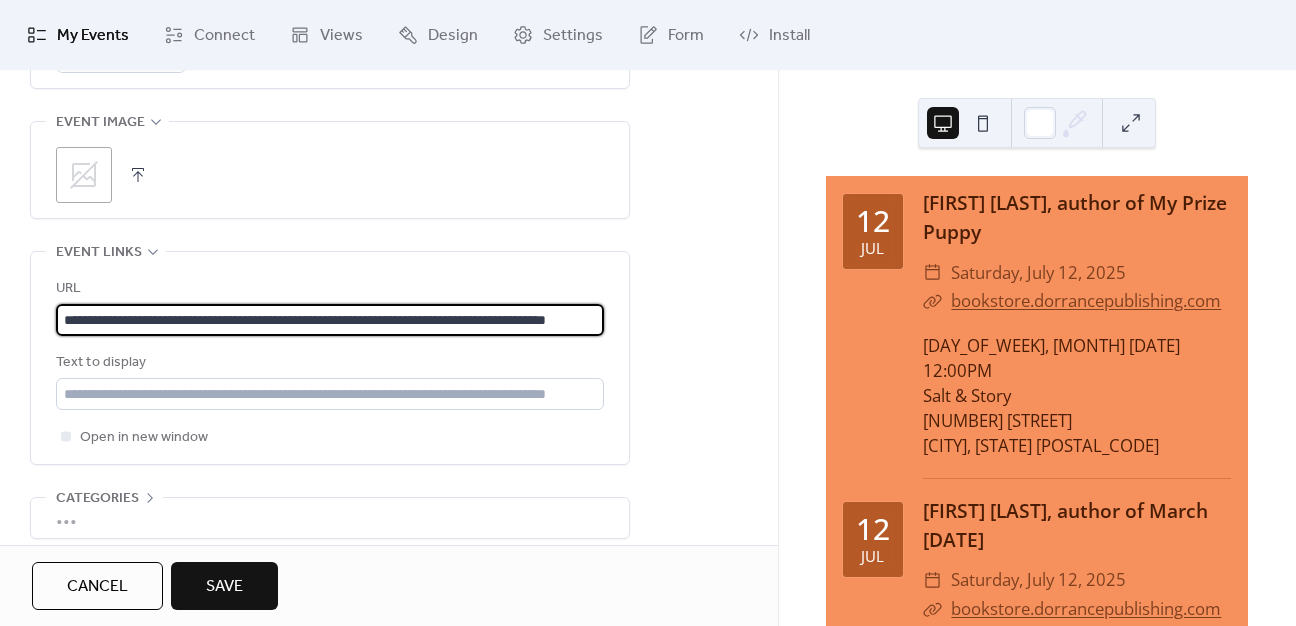type on "**********" 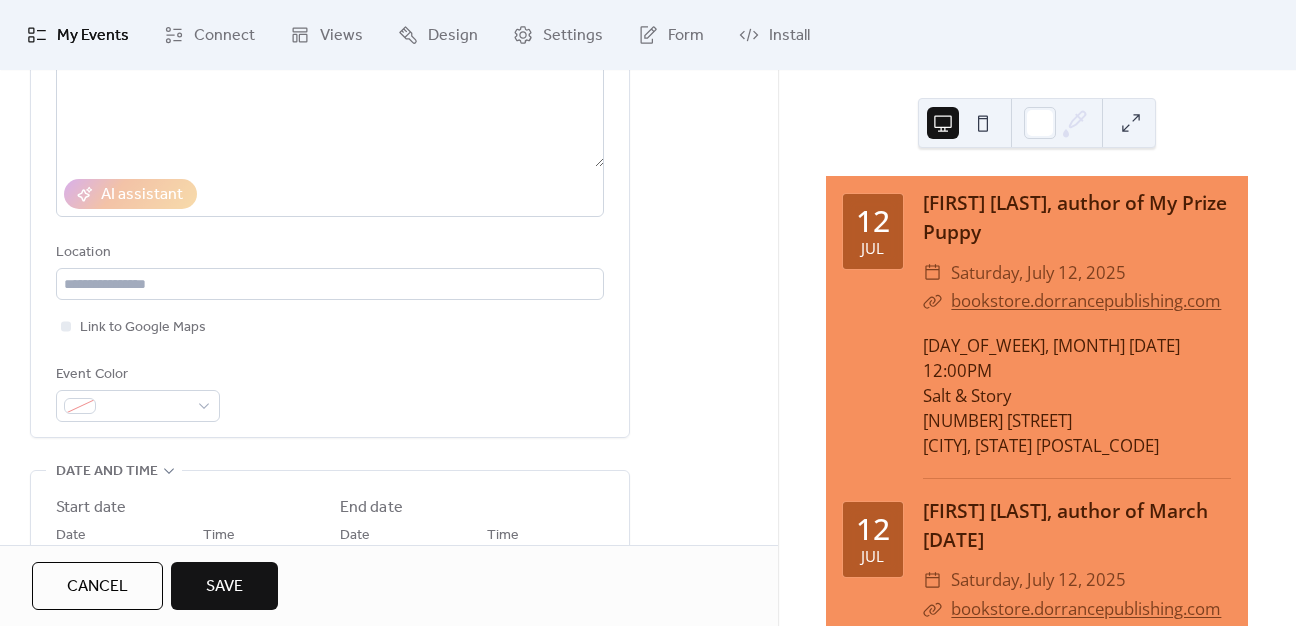 scroll, scrollTop: 200, scrollLeft: 0, axis: vertical 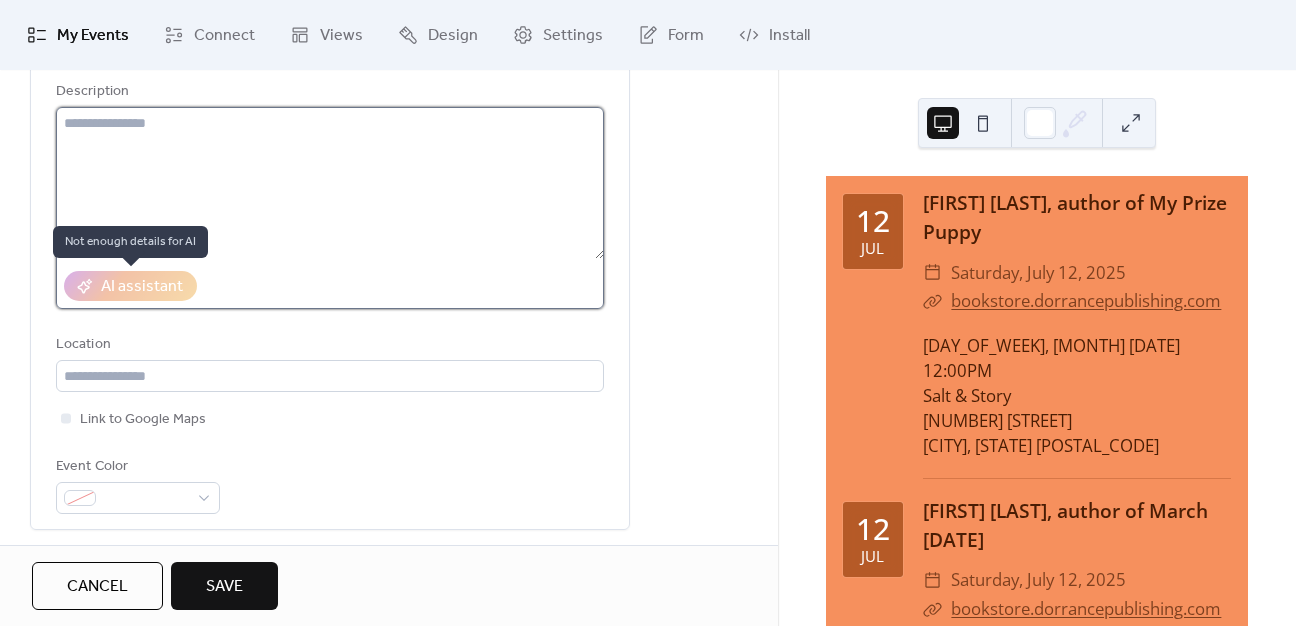 click at bounding box center [330, 183] 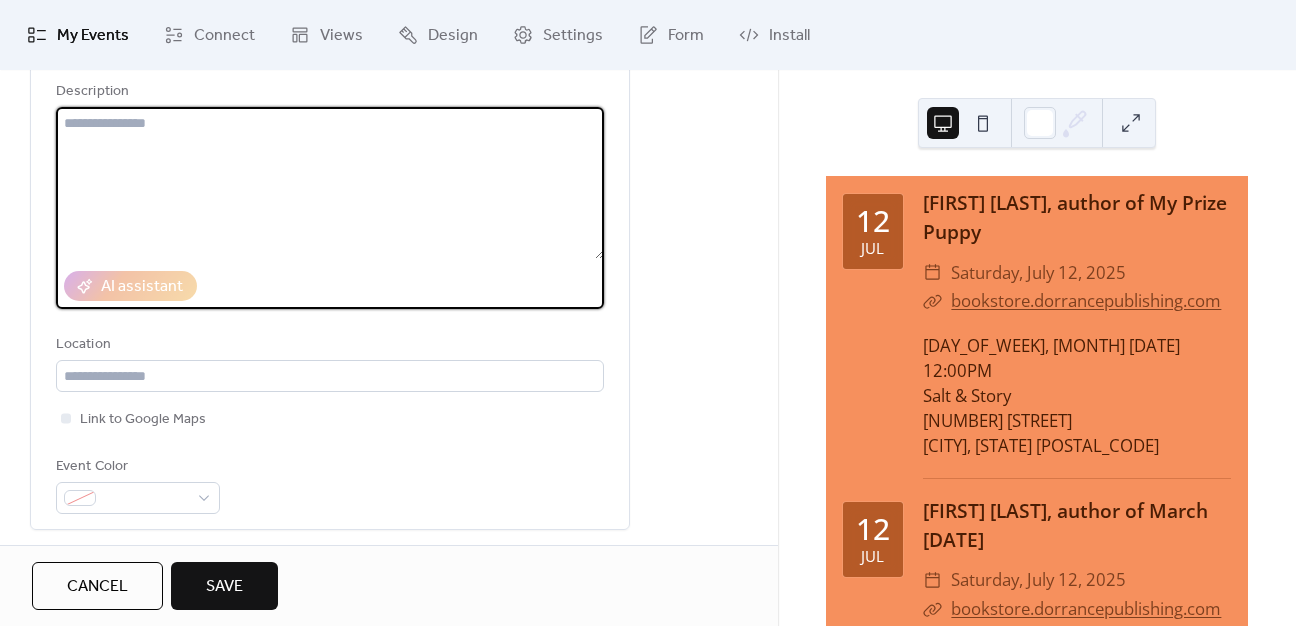 paste on "**********" 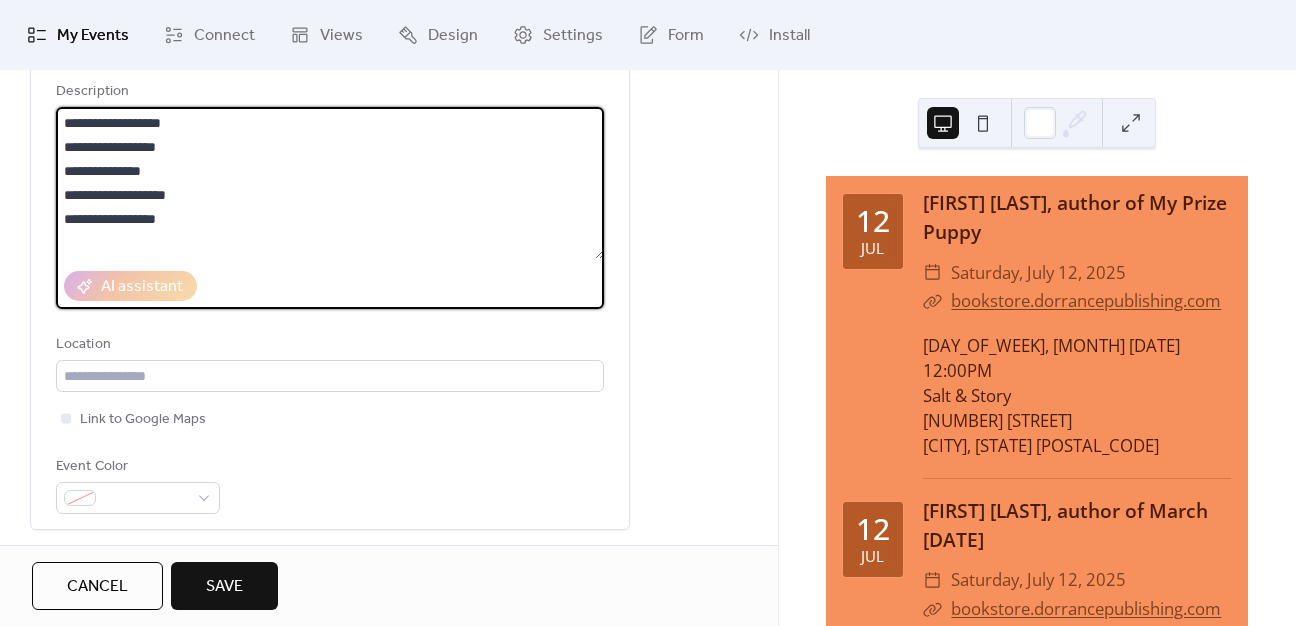 type on "**********" 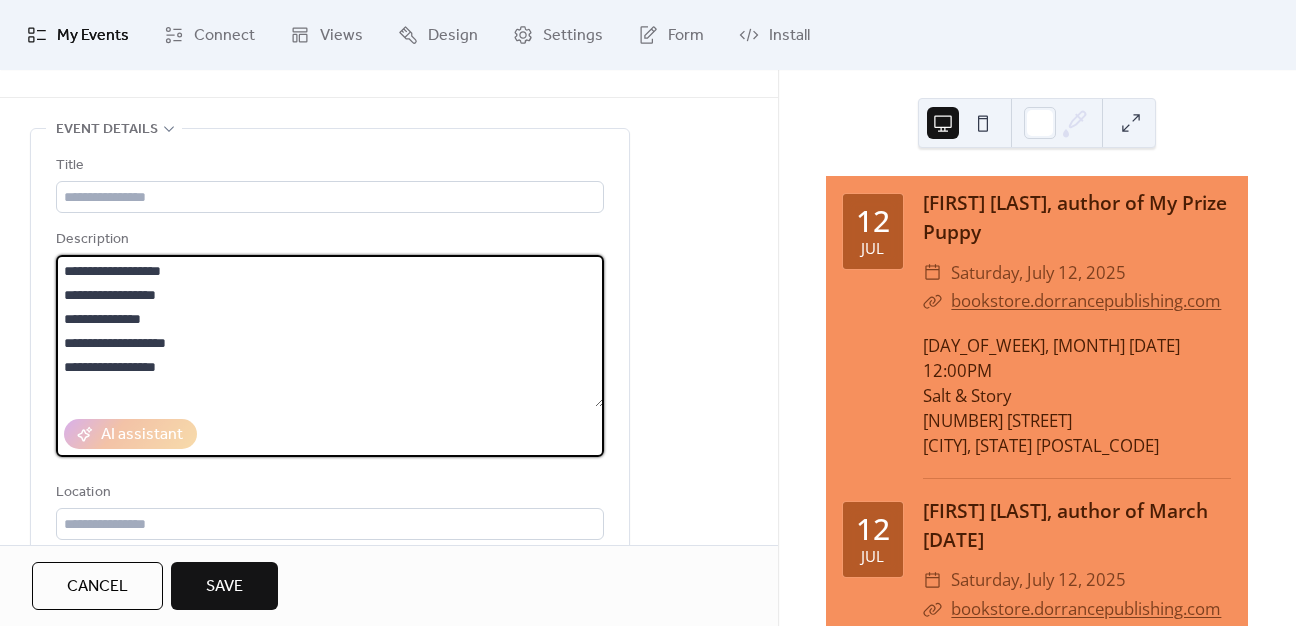 scroll, scrollTop: 0, scrollLeft: 0, axis: both 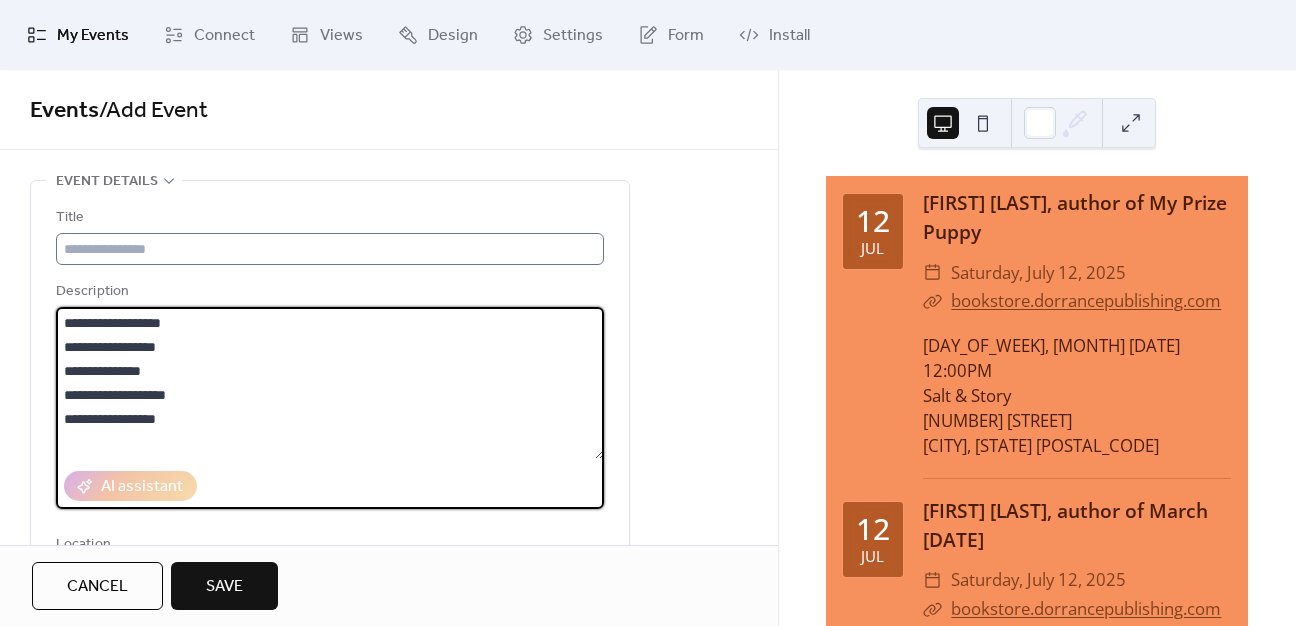 drag, startPoint x: 279, startPoint y: 186, endPoint x: 290, endPoint y: 245, distance: 60.016663 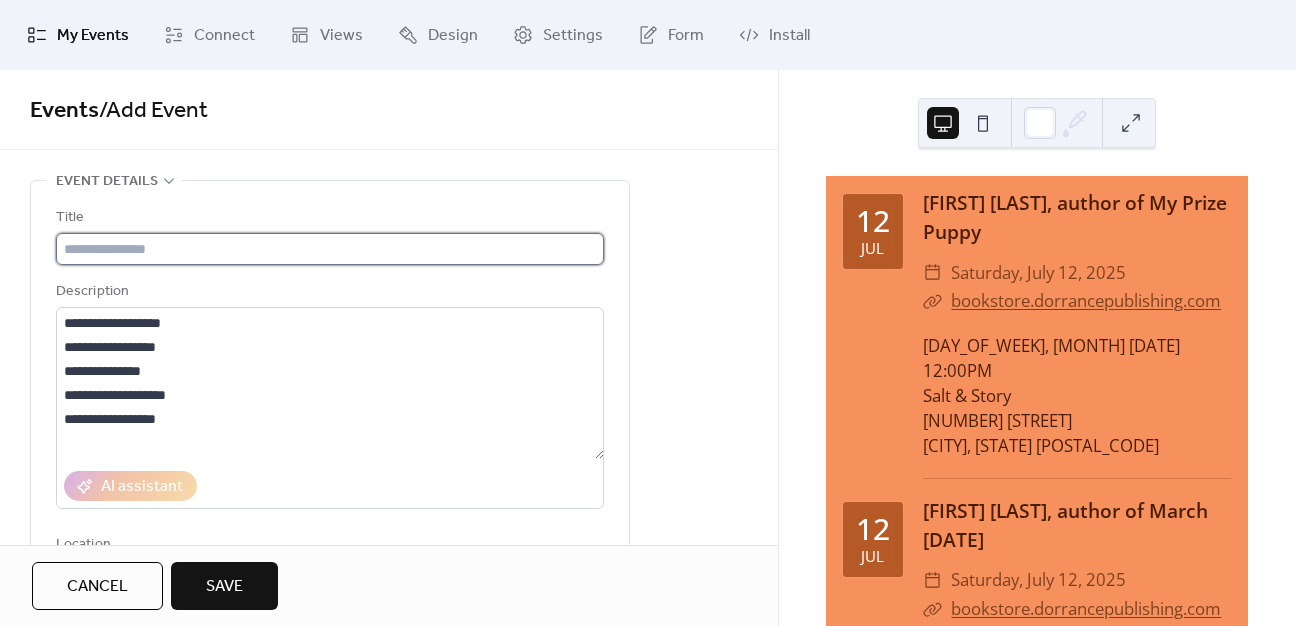 click at bounding box center (330, 249) 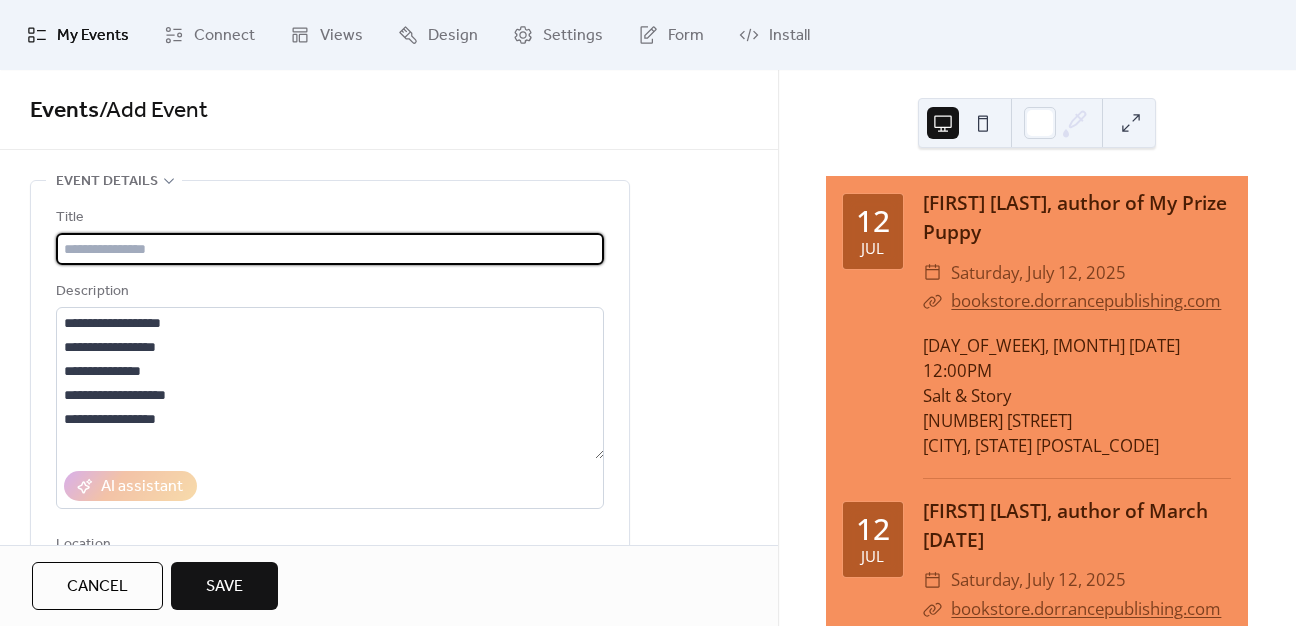paste on "**********" 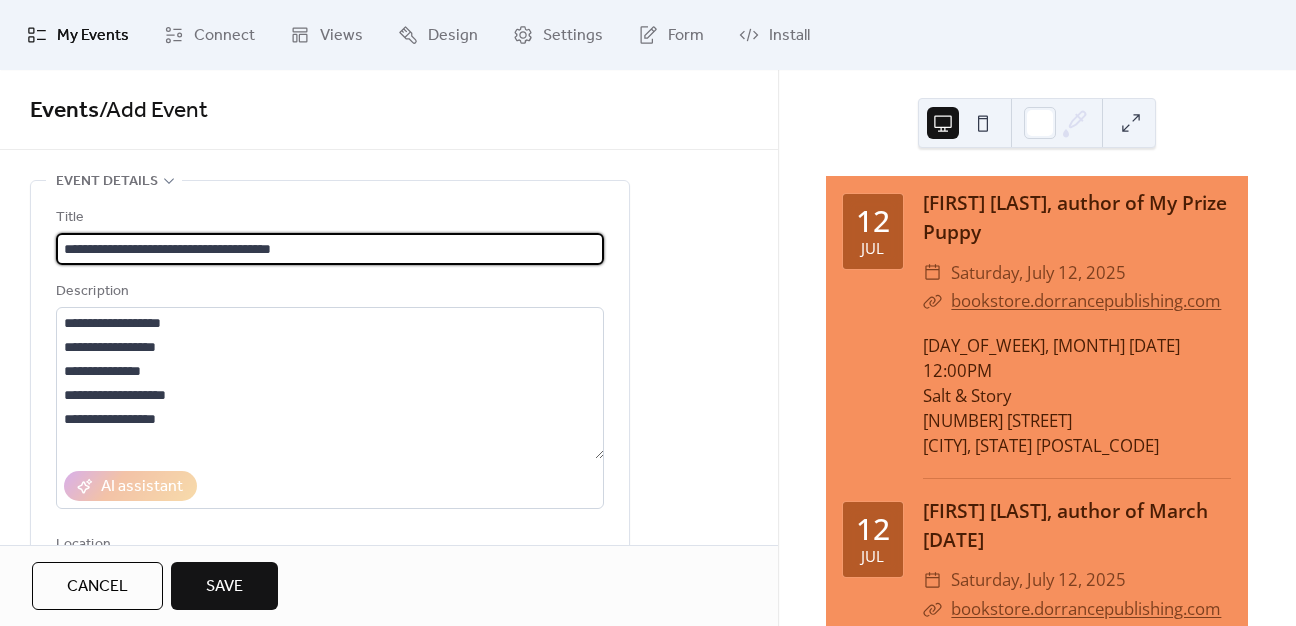 type on "**********" 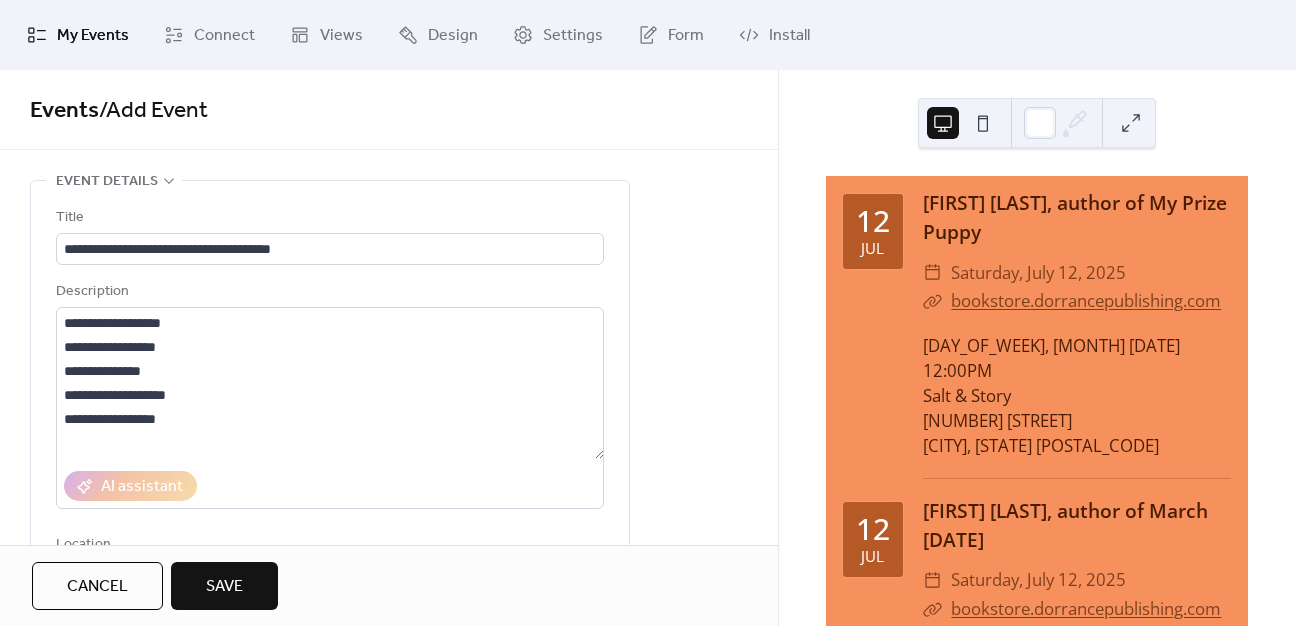 click on "Title" at bounding box center (328, 218) 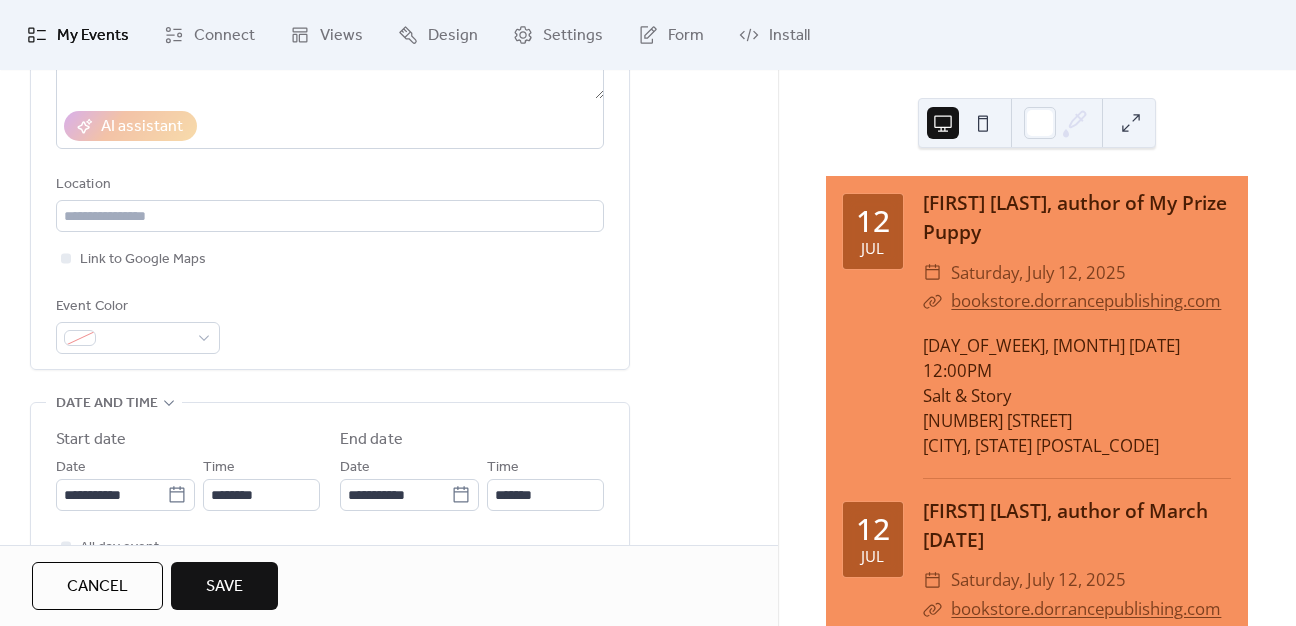 scroll, scrollTop: 600, scrollLeft: 0, axis: vertical 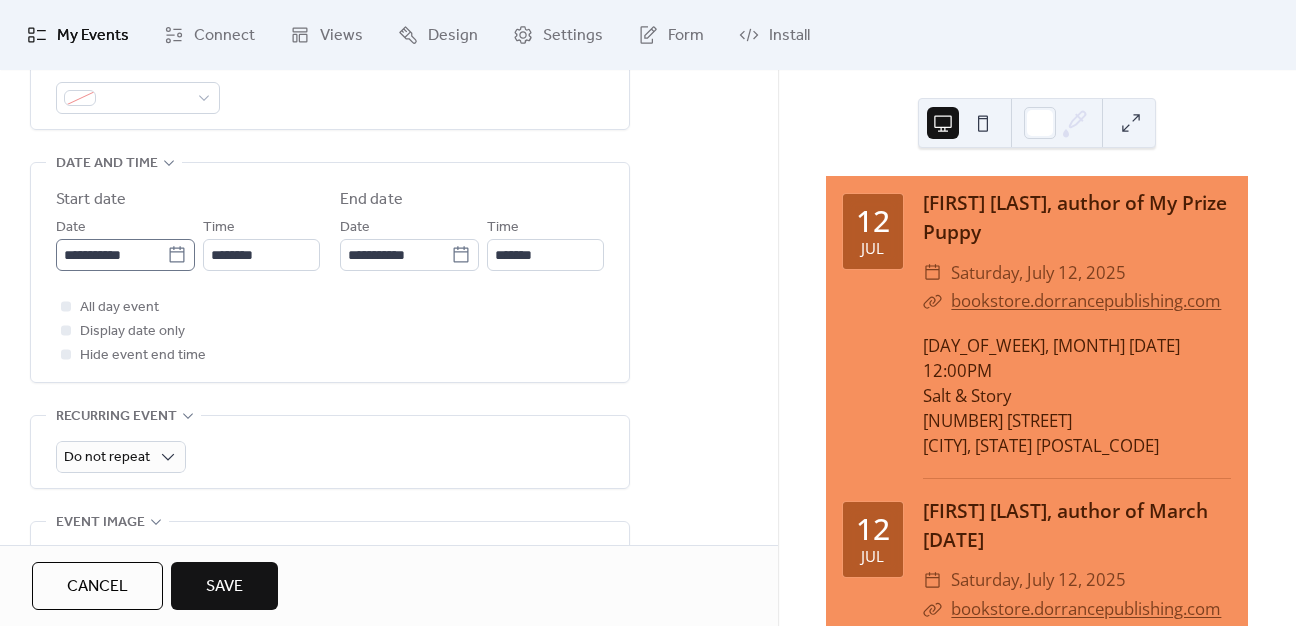 click 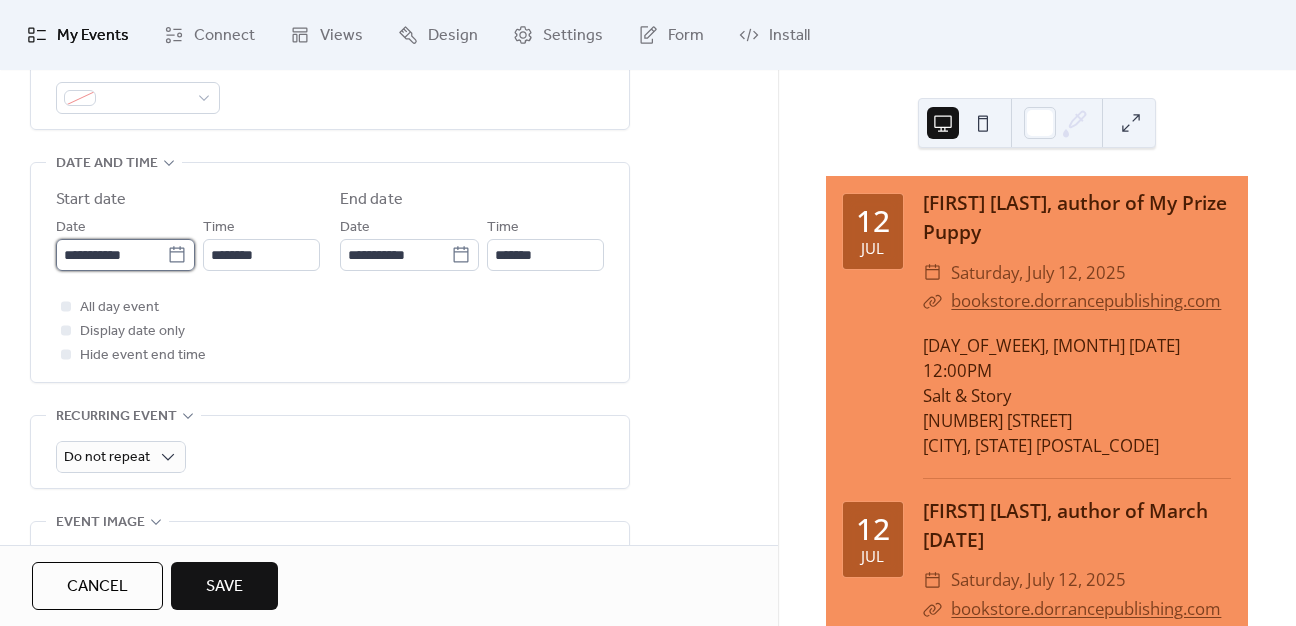 click on "**********" at bounding box center (111, 255) 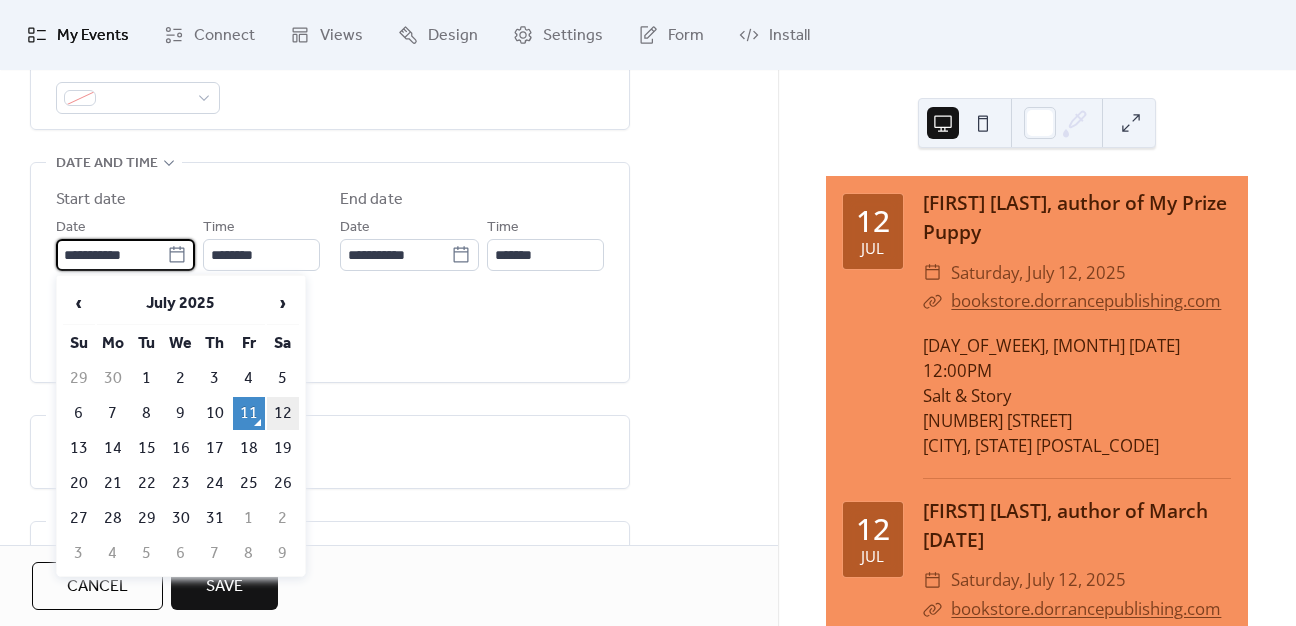 click on "12" at bounding box center [283, 413] 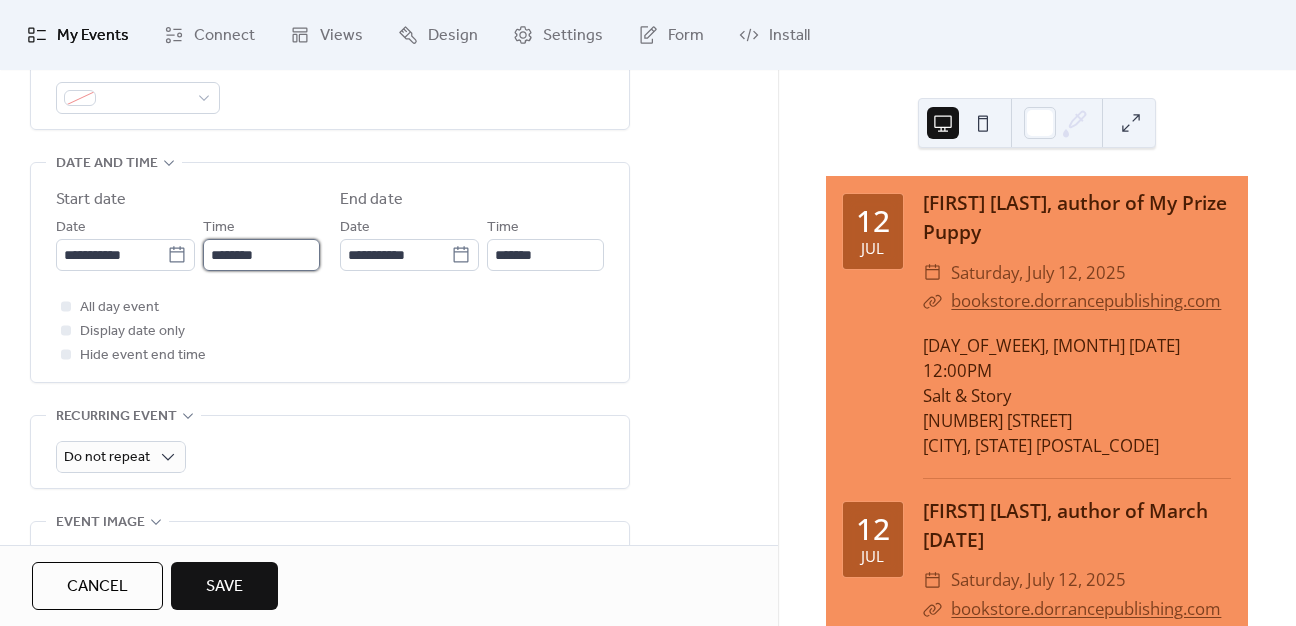 click on "********" at bounding box center (261, 255) 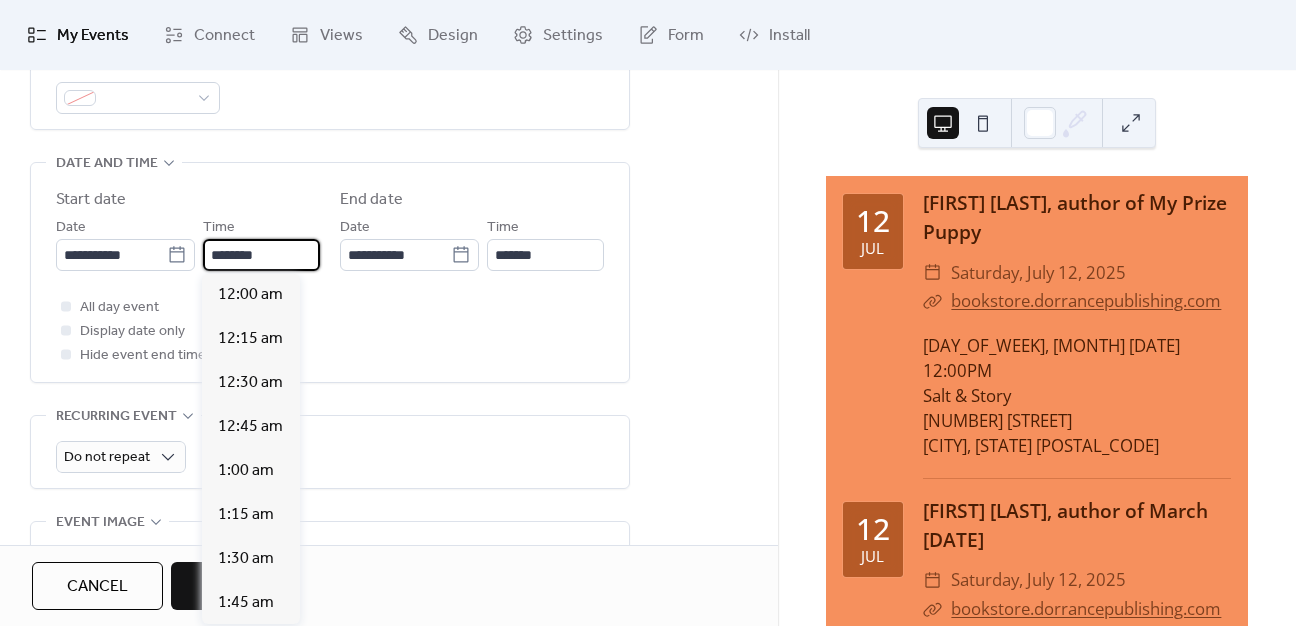 scroll, scrollTop: 2112, scrollLeft: 0, axis: vertical 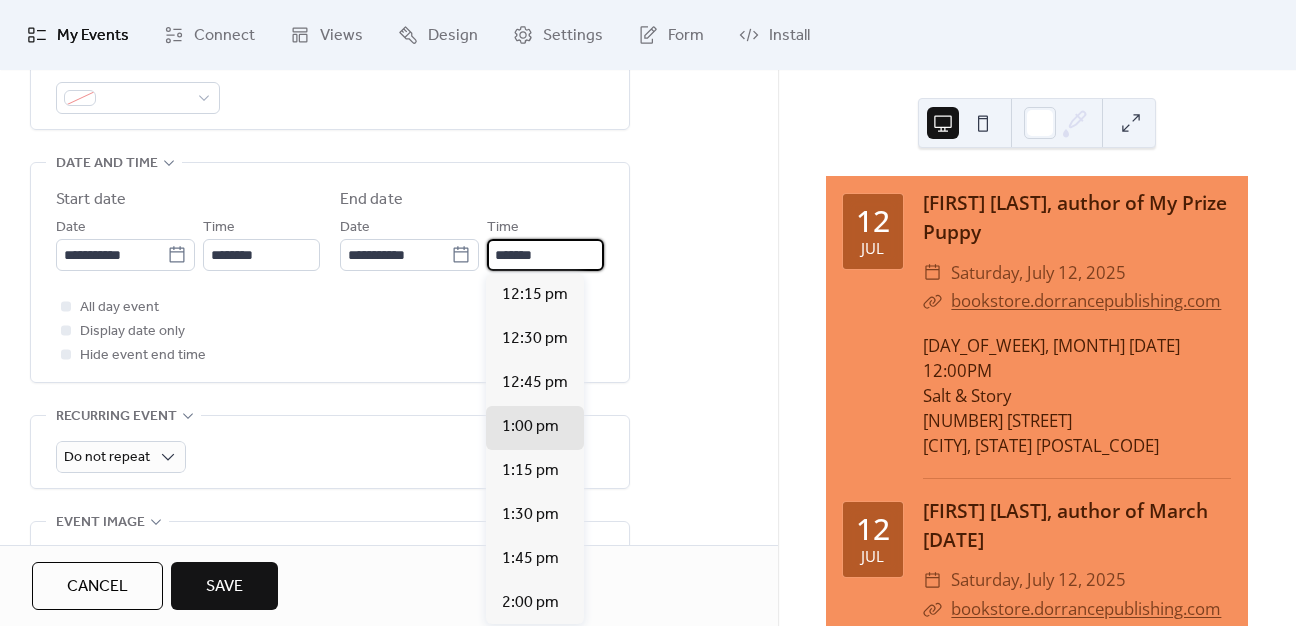 click on "*******" at bounding box center (545, 255) 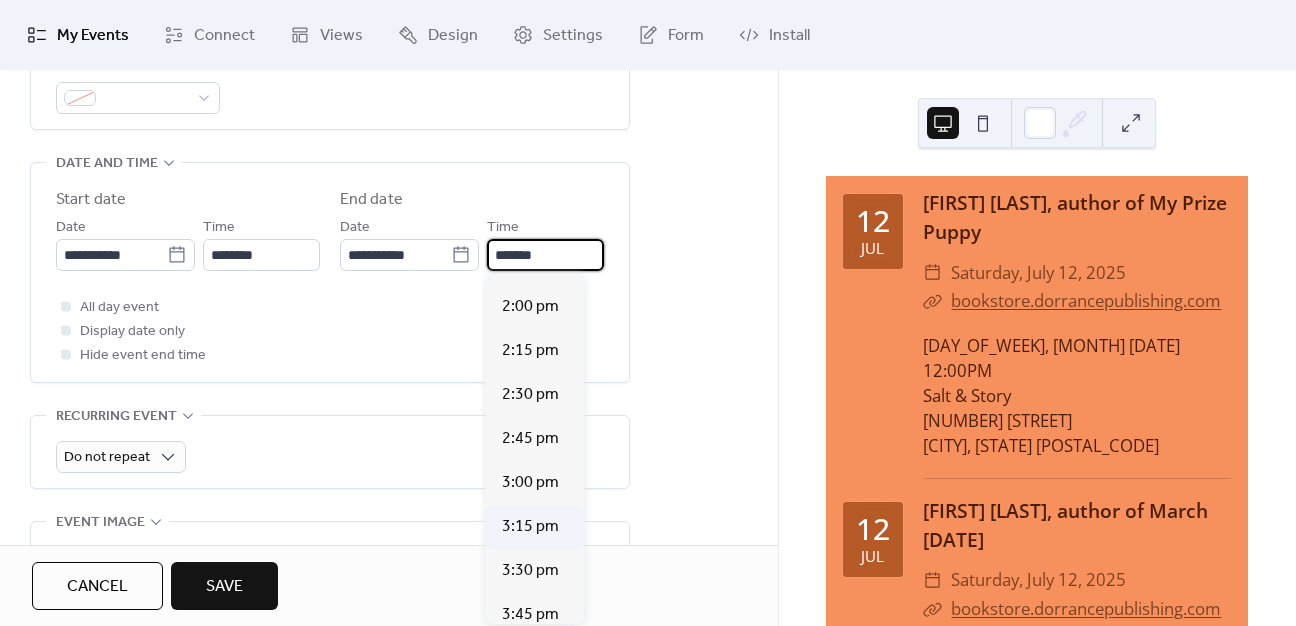 scroll, scrollTop: 300, scrollLeft: 0, axis: vertical 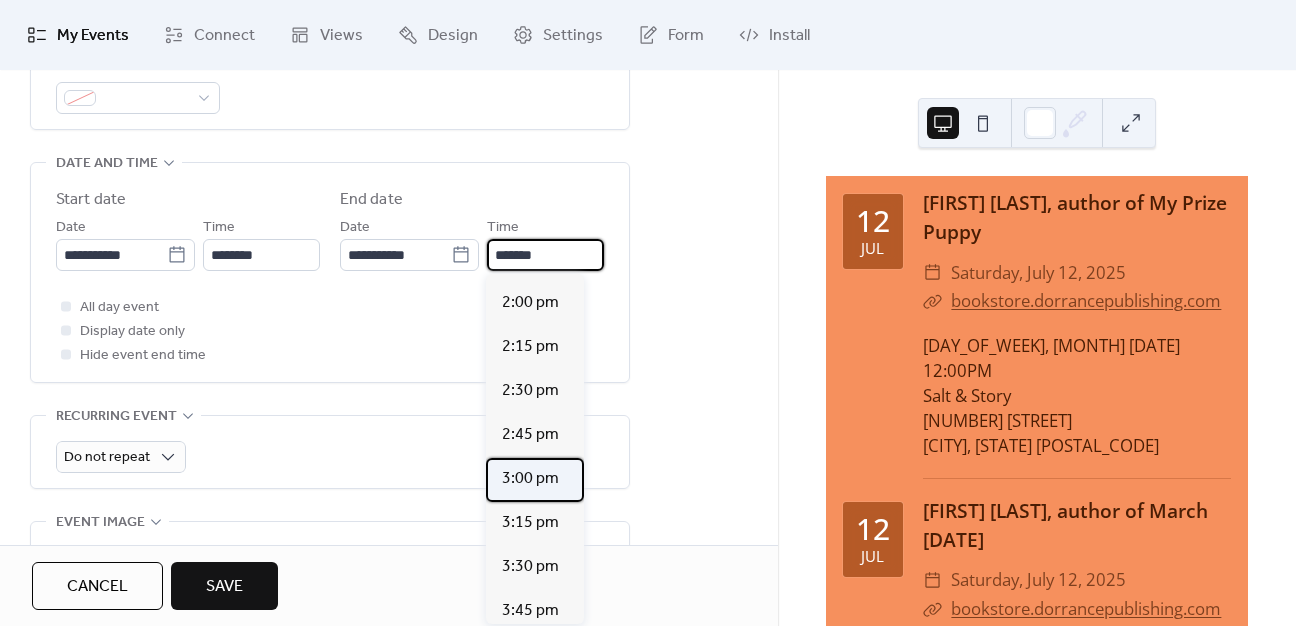 click on "3:00 pm" at bounding box center (530, 479) 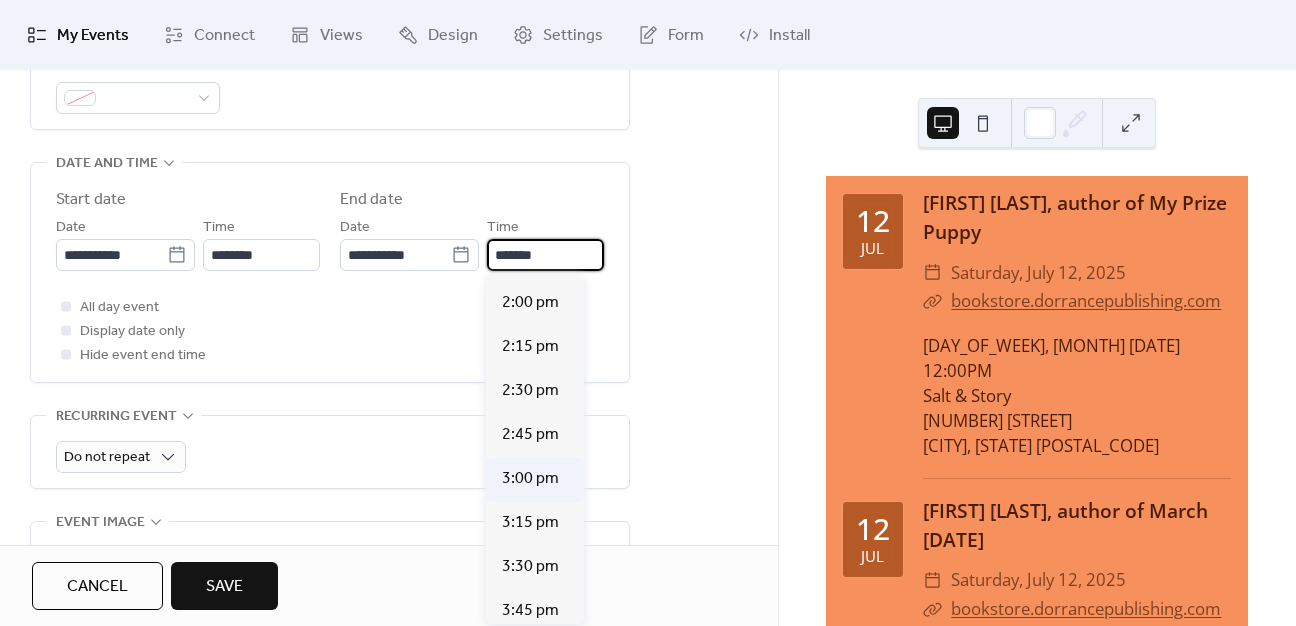 type on "*******" 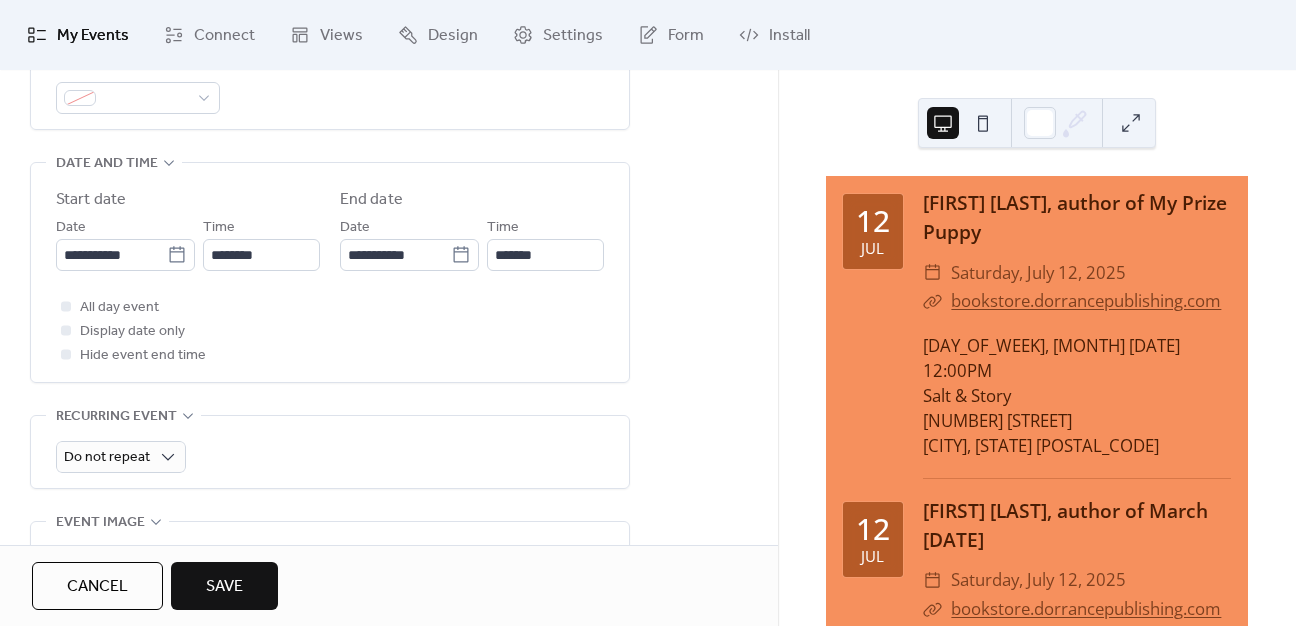 click on "All day event Display date only Hide event end time" at bounding box center [330, 331] 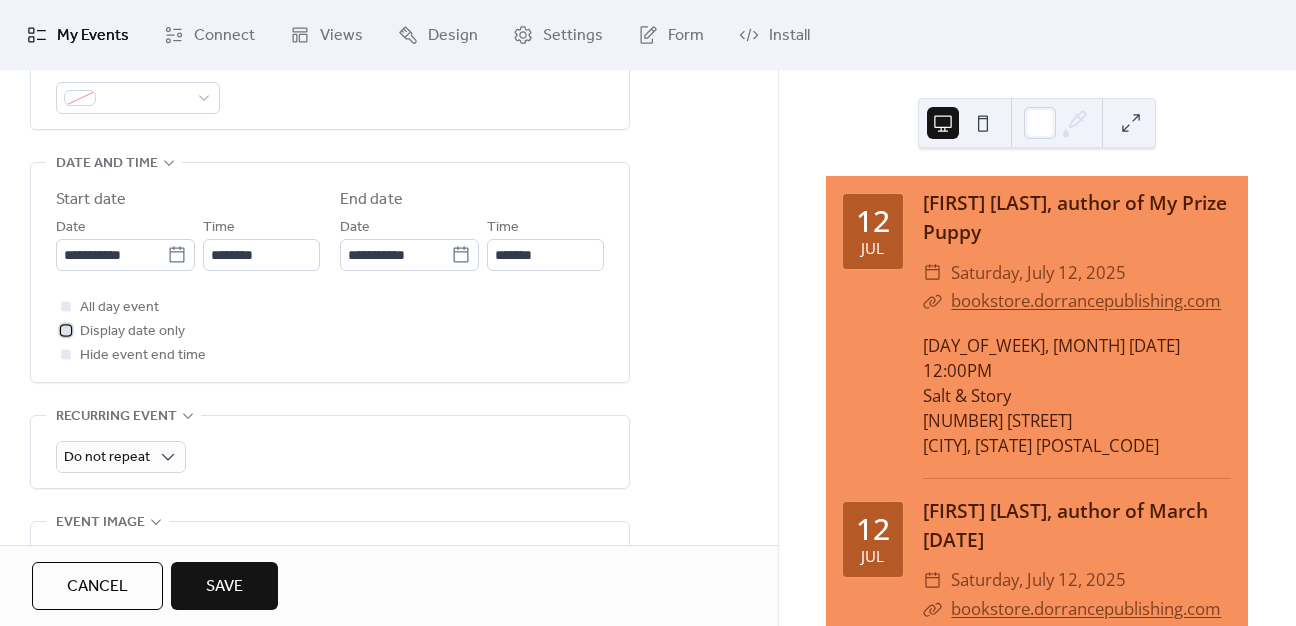 click at bounding box center [66, 330] 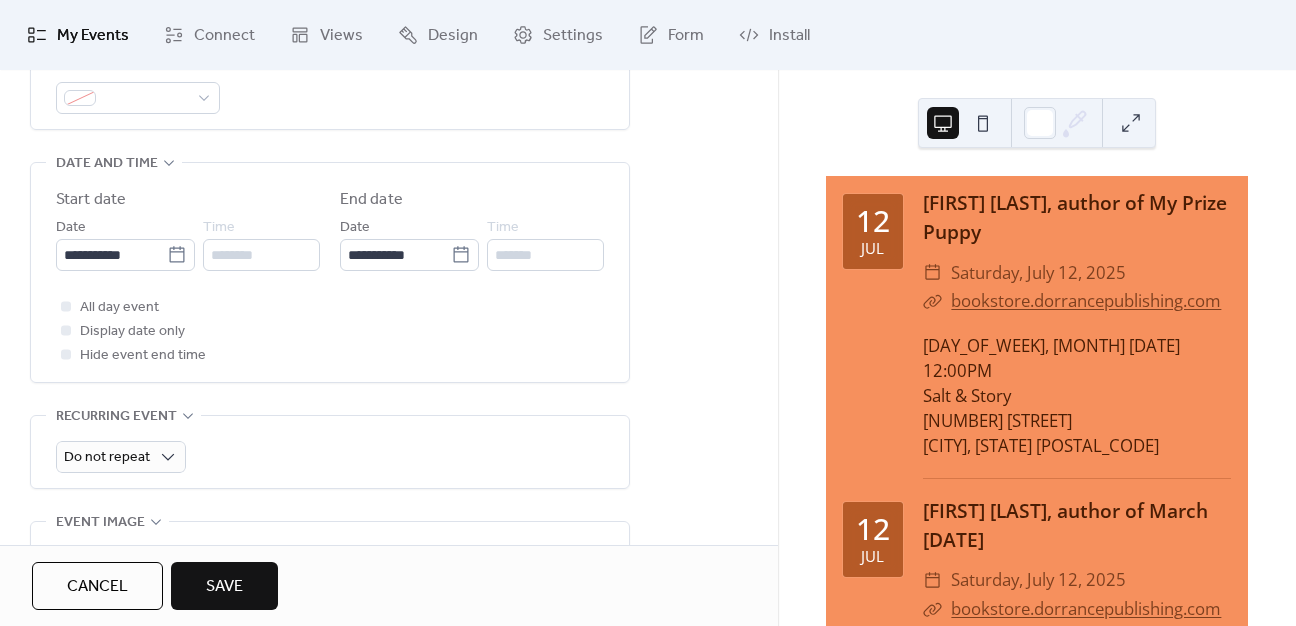 click on "Save" at bounding box center [224, 586] 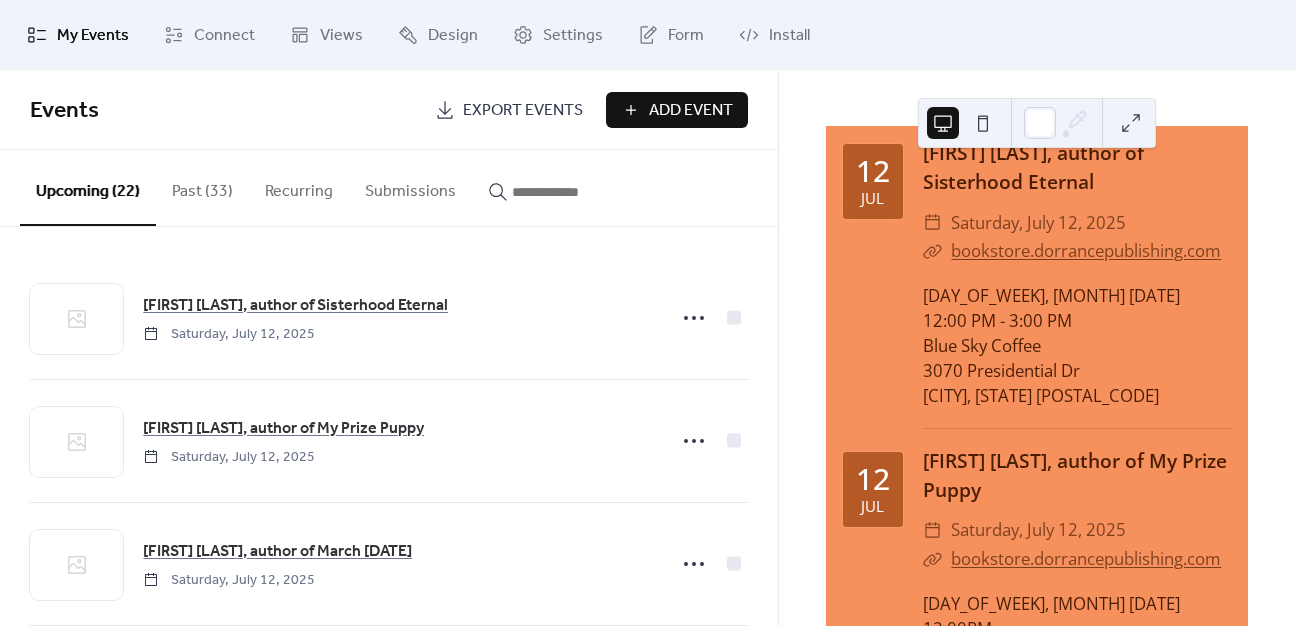 scroll, scrollTop: 0, scrollLeft: 0, axis: both 